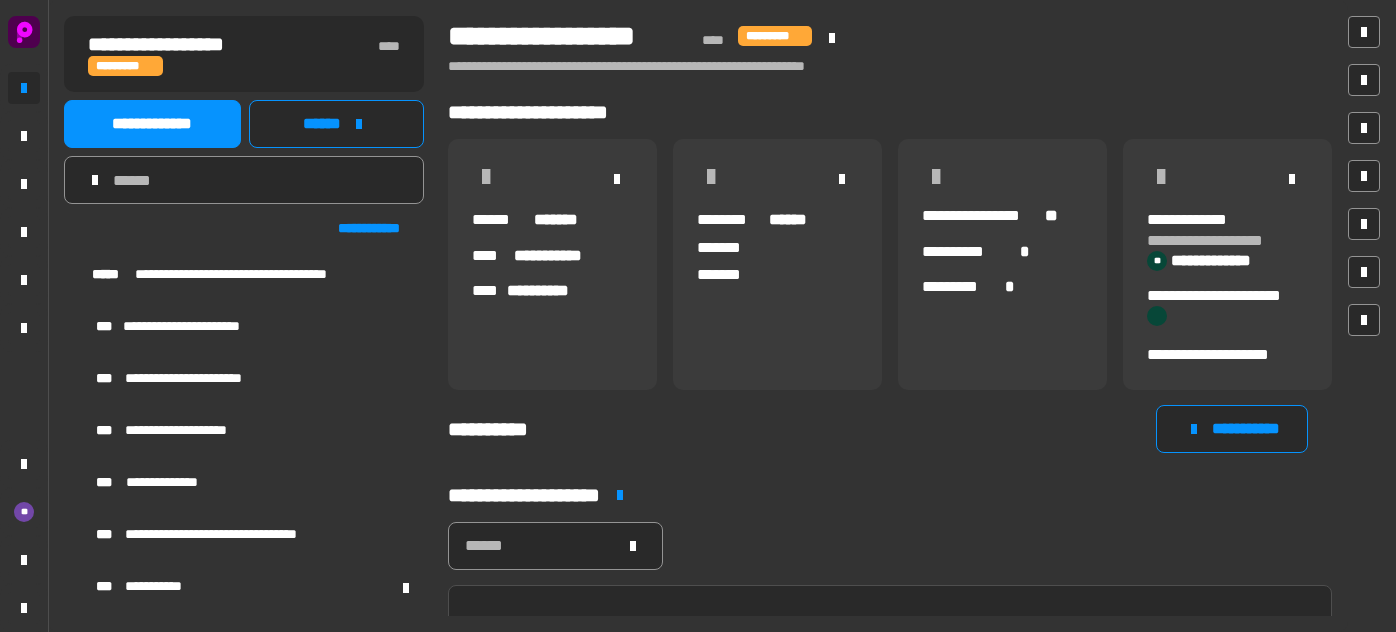 scroll, scrollTop: 0, scrollLeft: 0, axis: both 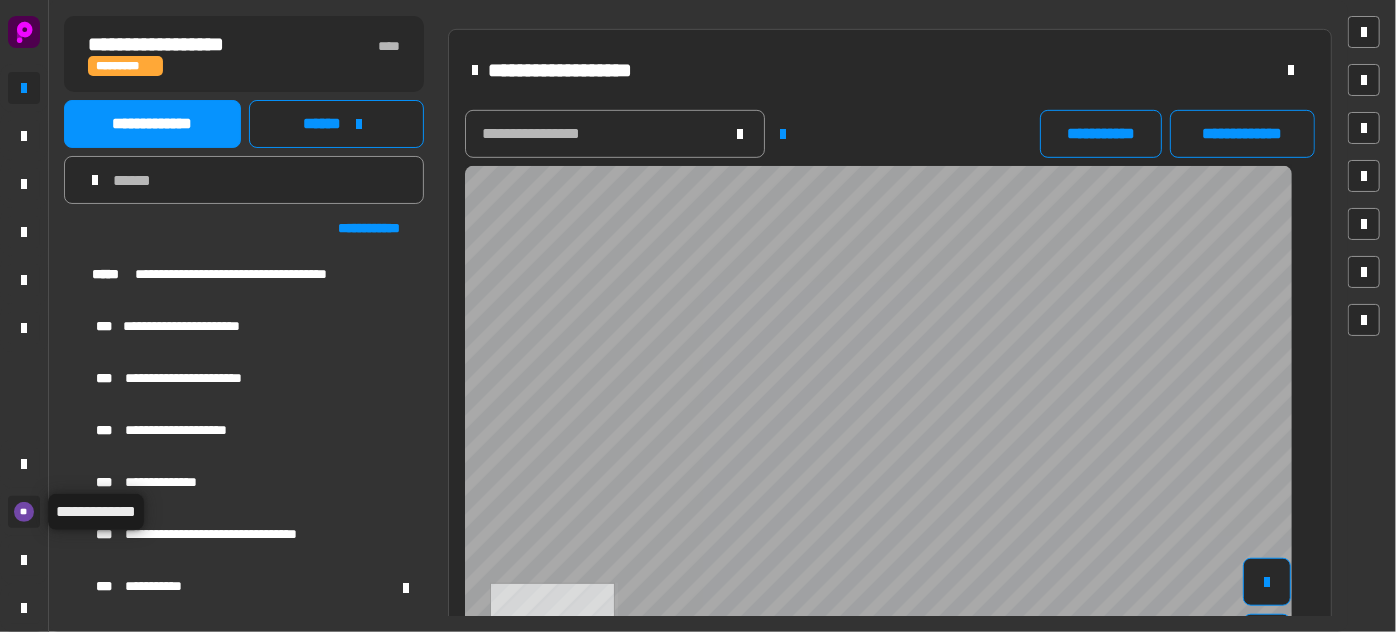 click on "**" 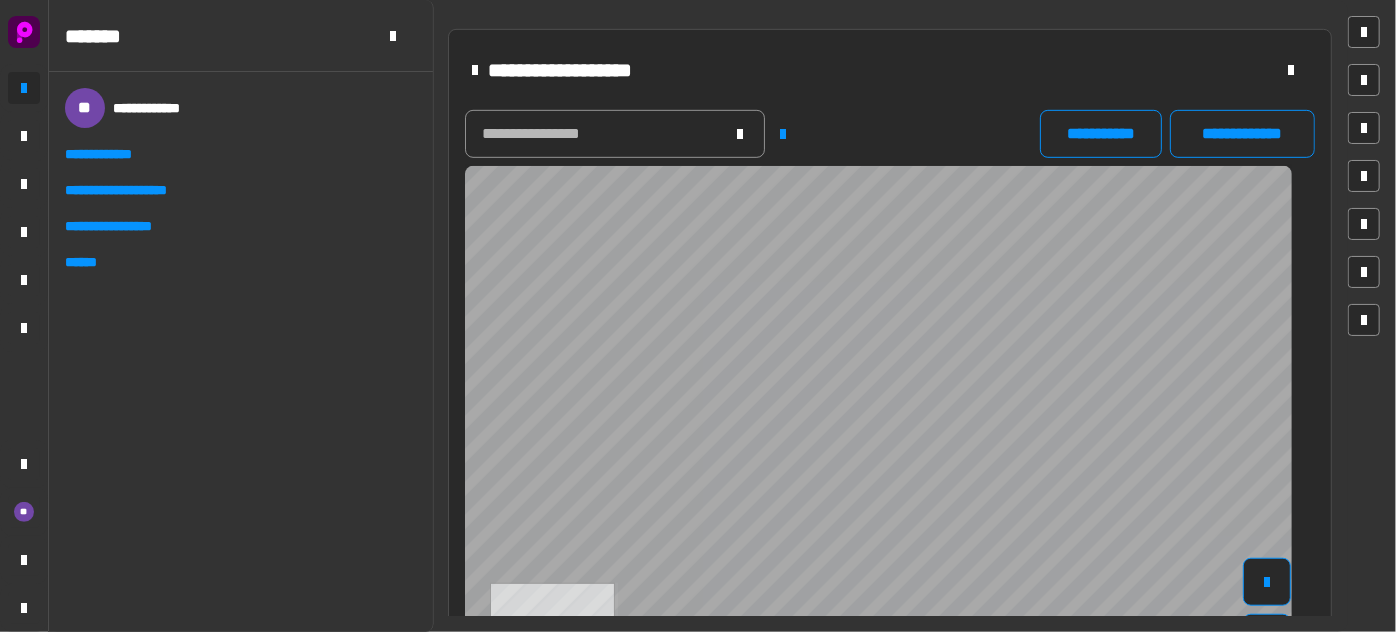 click on "******" at bounding box center [88, 262] 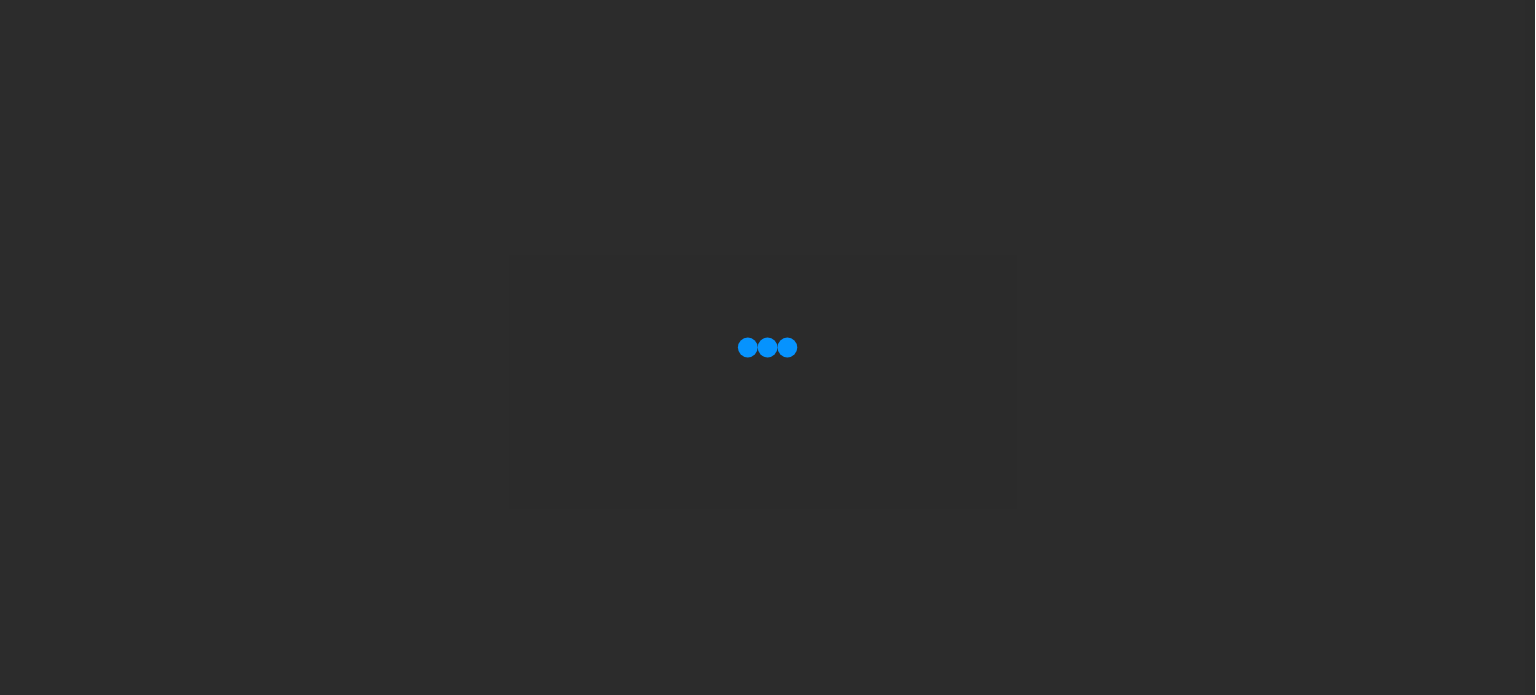 scroll, scrollTop: 0, scrollLeft: 0, axis: both 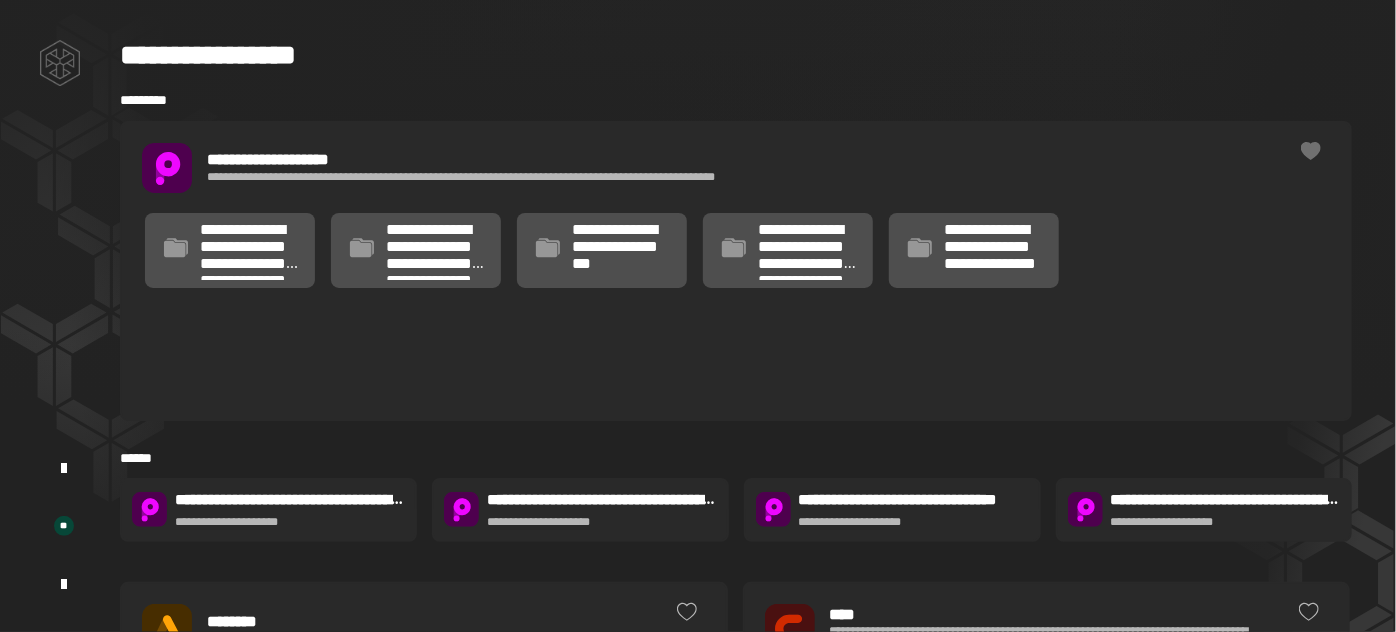 click on "**********" 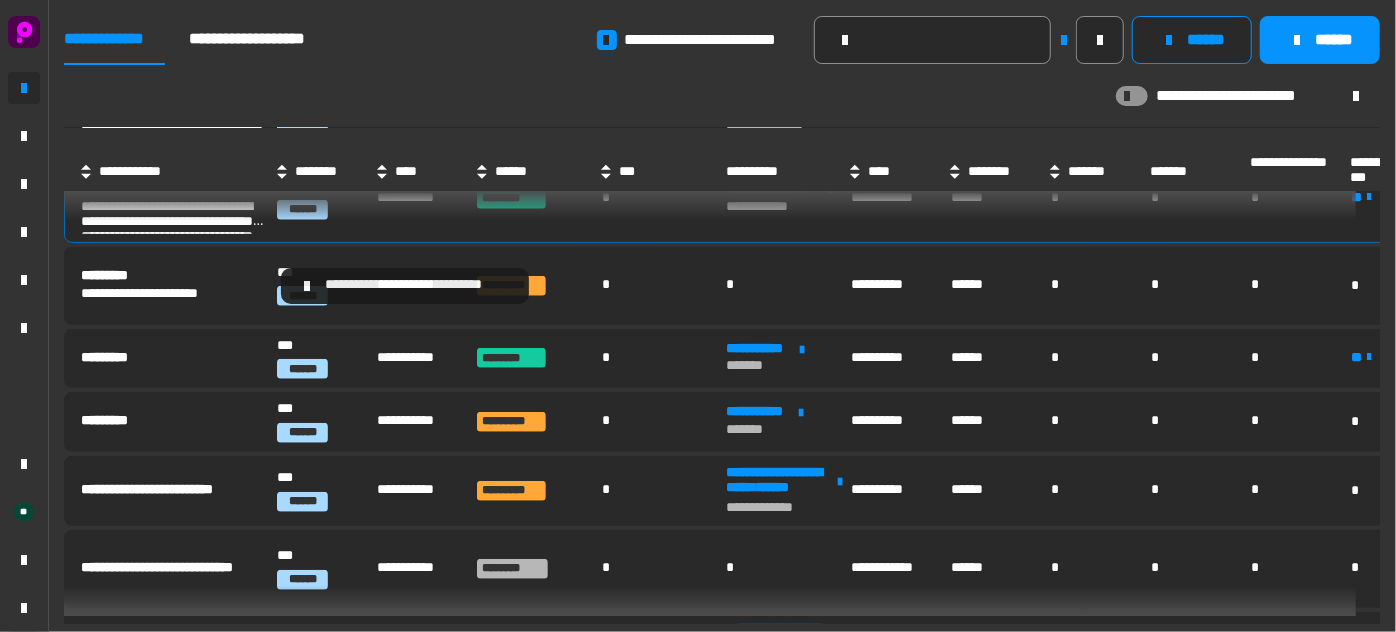 scroll, scrollTop: 546, scrollLeft: 0, axis: vertical 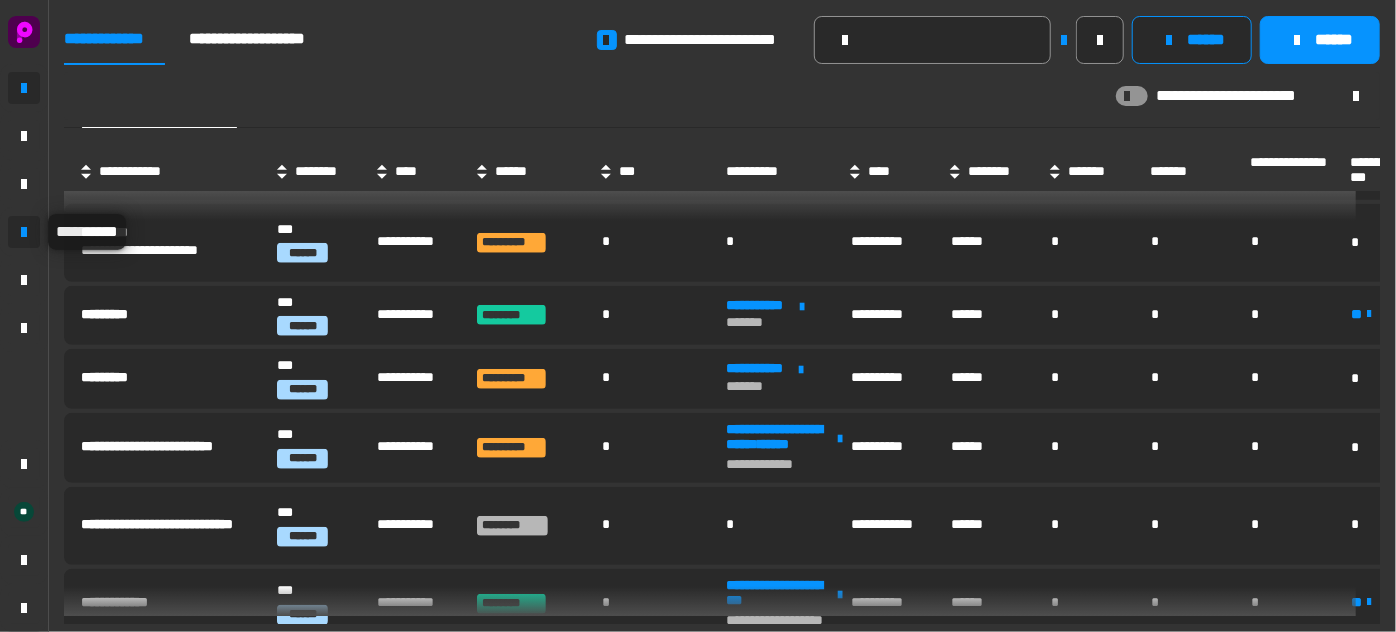 click 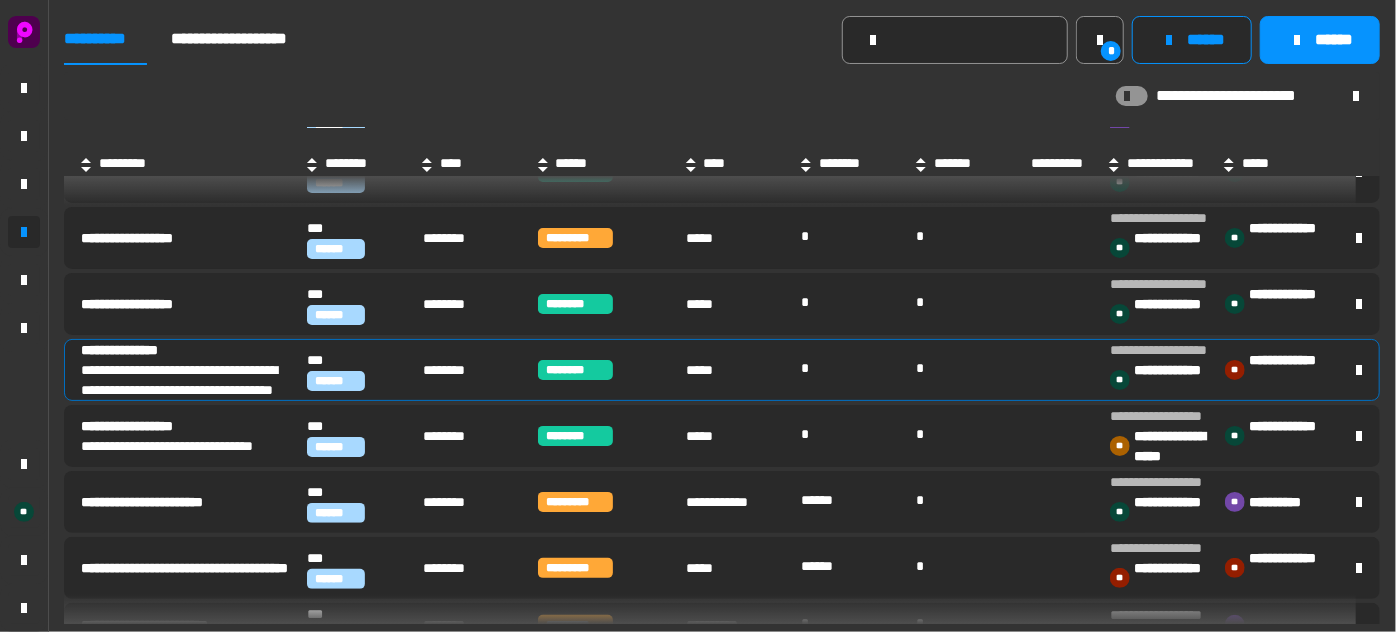 scroll, scrollTop: 181, scrollLeft: 0, axis: vertical 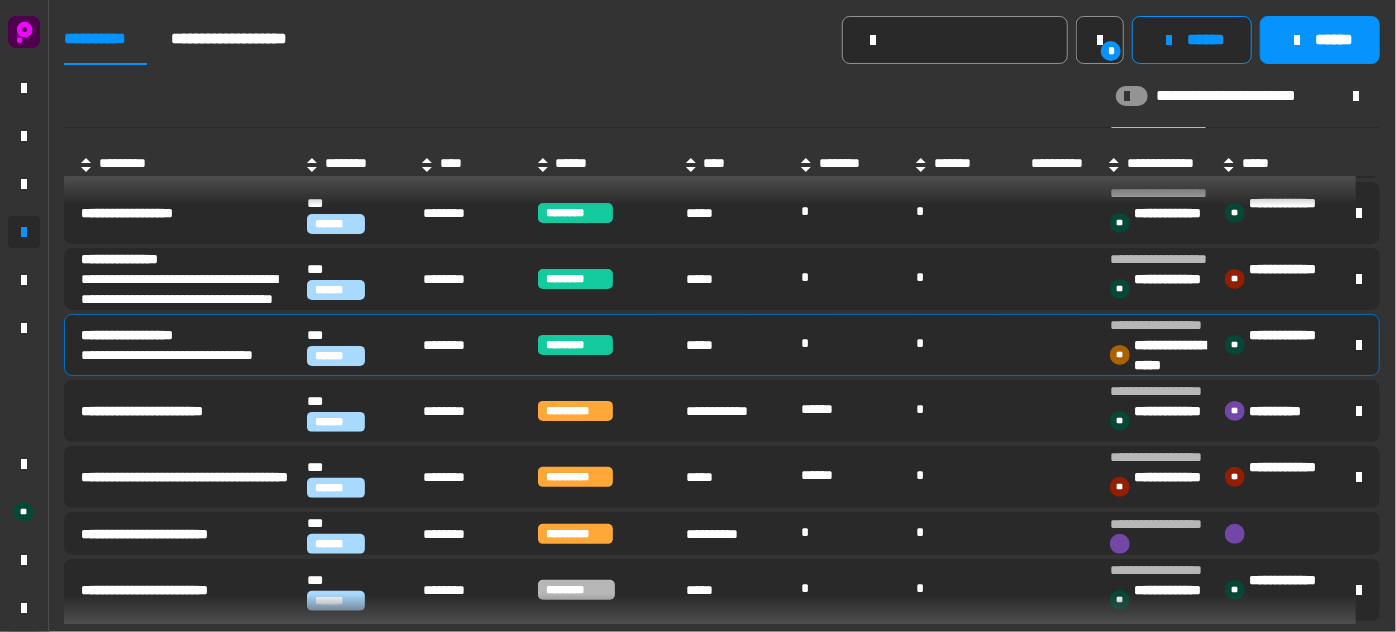 click on "**********" at bounding box center (184, 355) 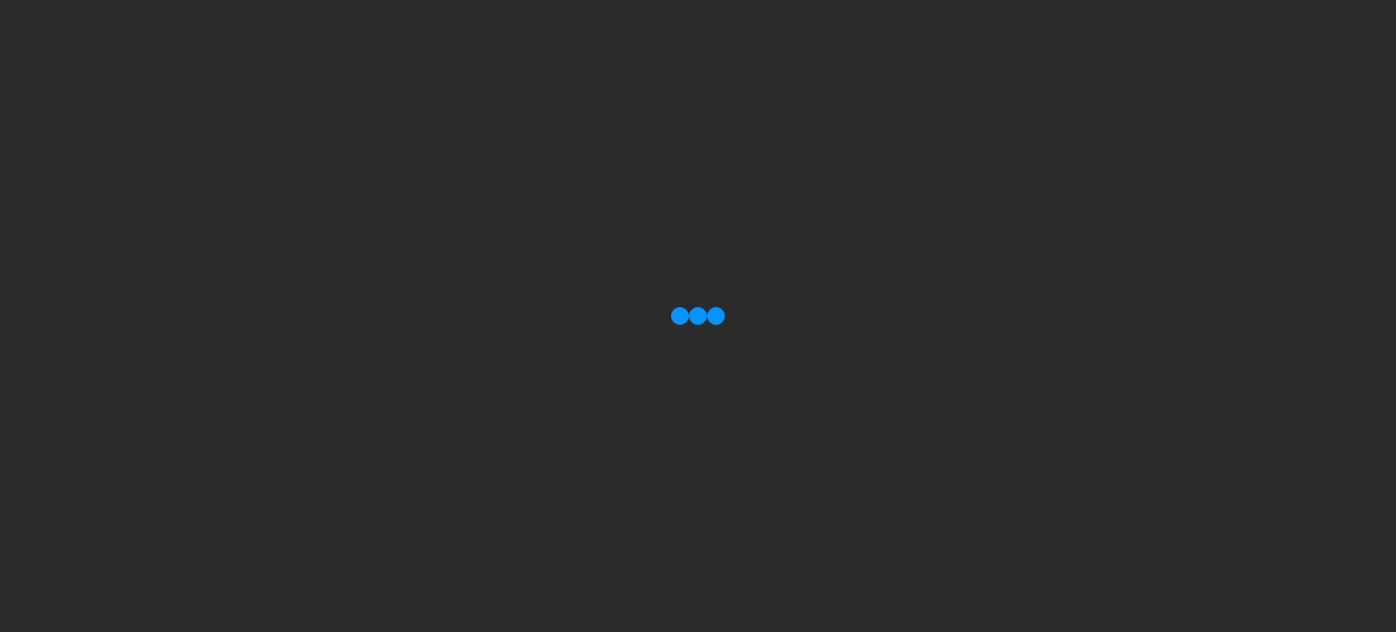 scroll, scrollTop: 0, scrollLeft: 0, axis: both 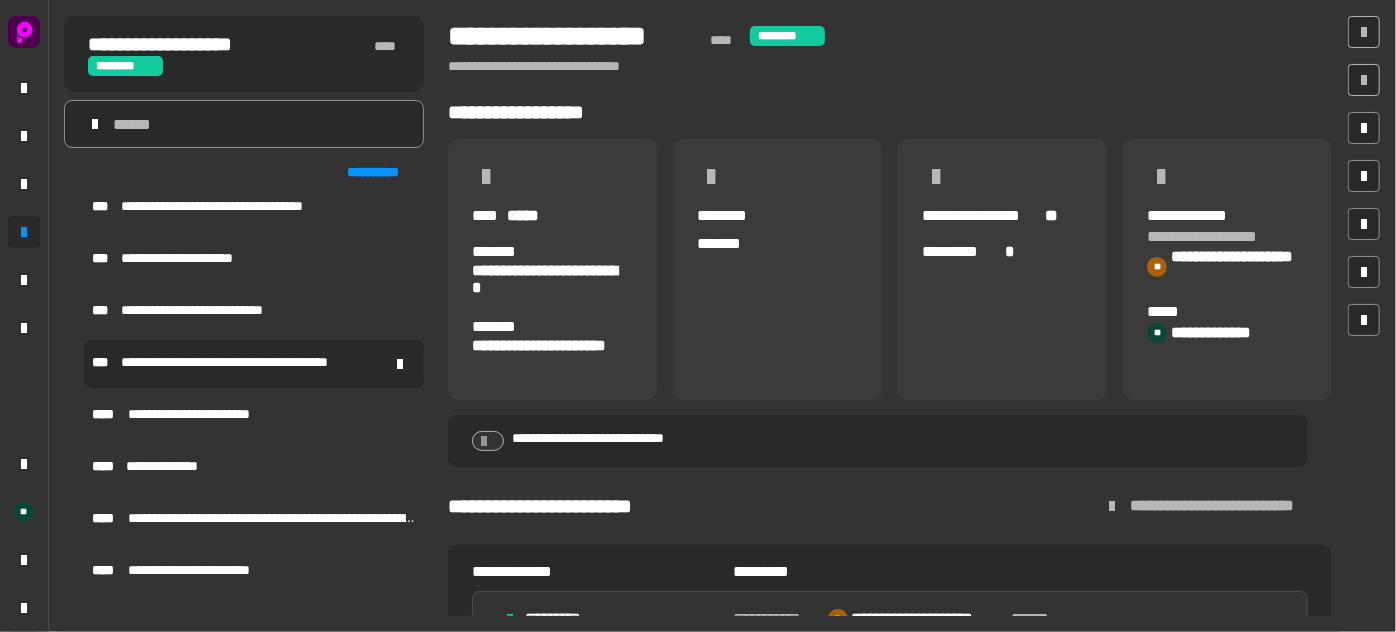 click on "**********" at bounding box center (247, 363) 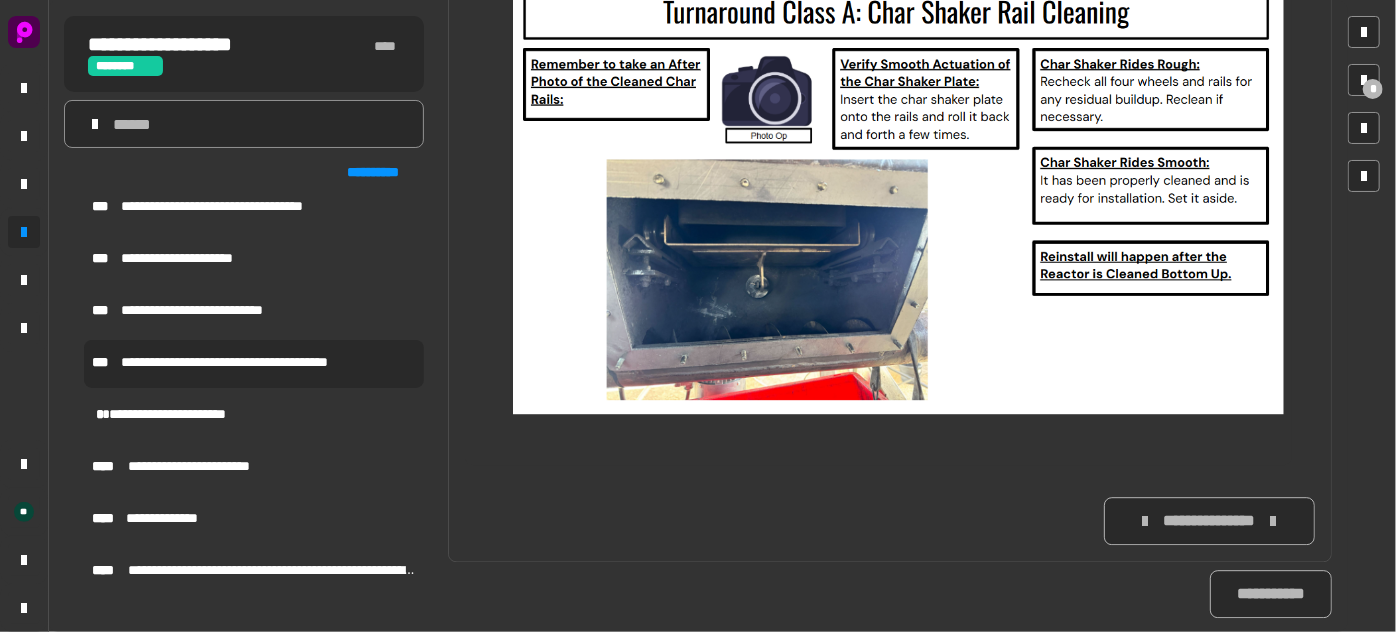 scroll, scrollTop: 2601, scrollLeft: 0, axis: vertical 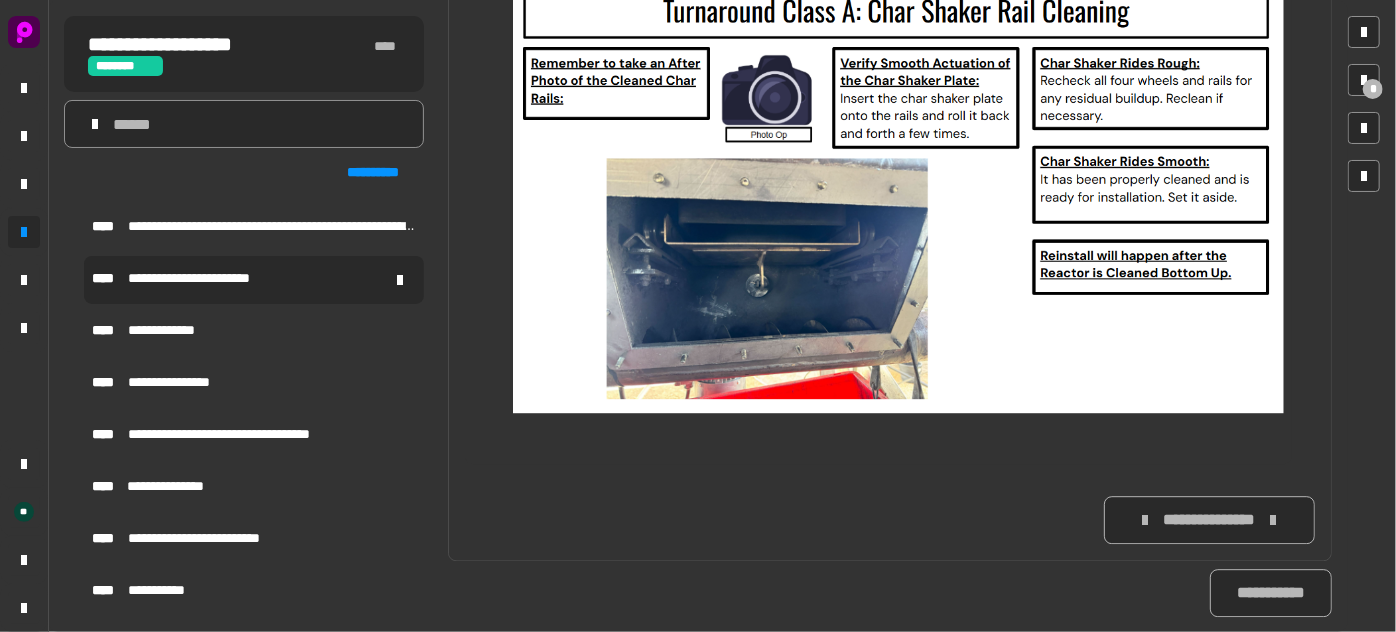 click on "**********" at bounding box center (206, 279) 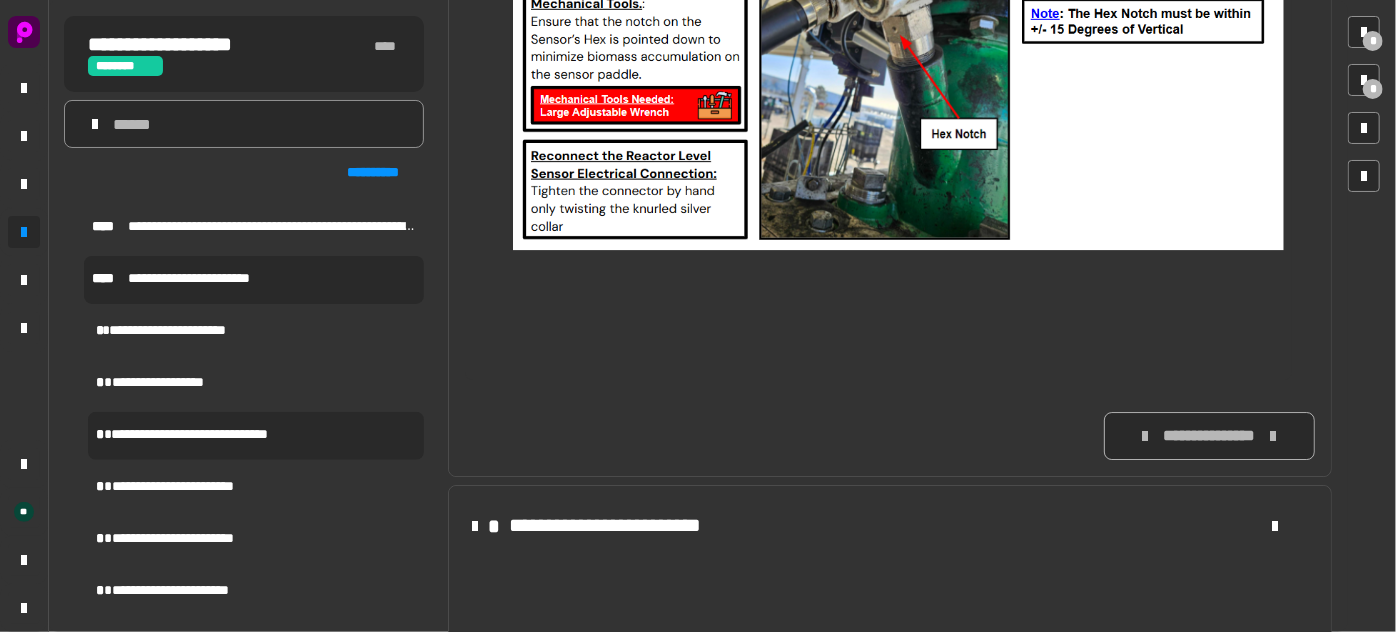 scroll, scrollTop: 3237, scrollLeft: 0, axis: vertical 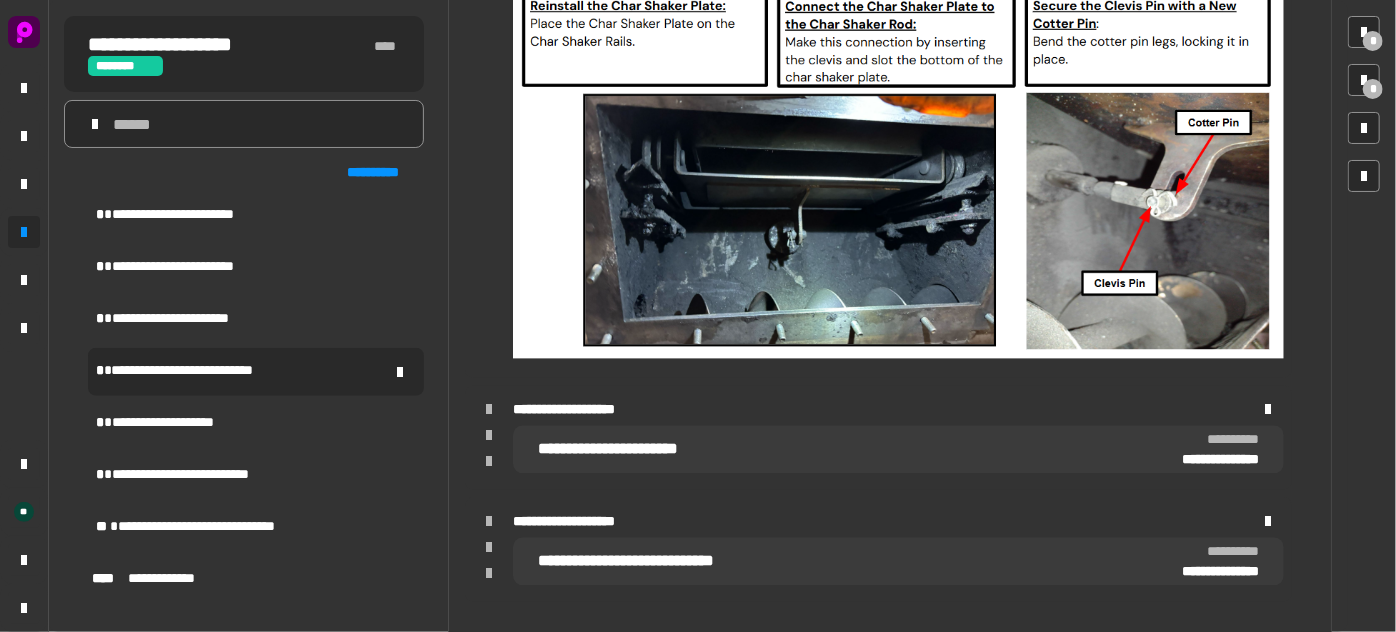 click on "**********" at bounding box center (204, 371) 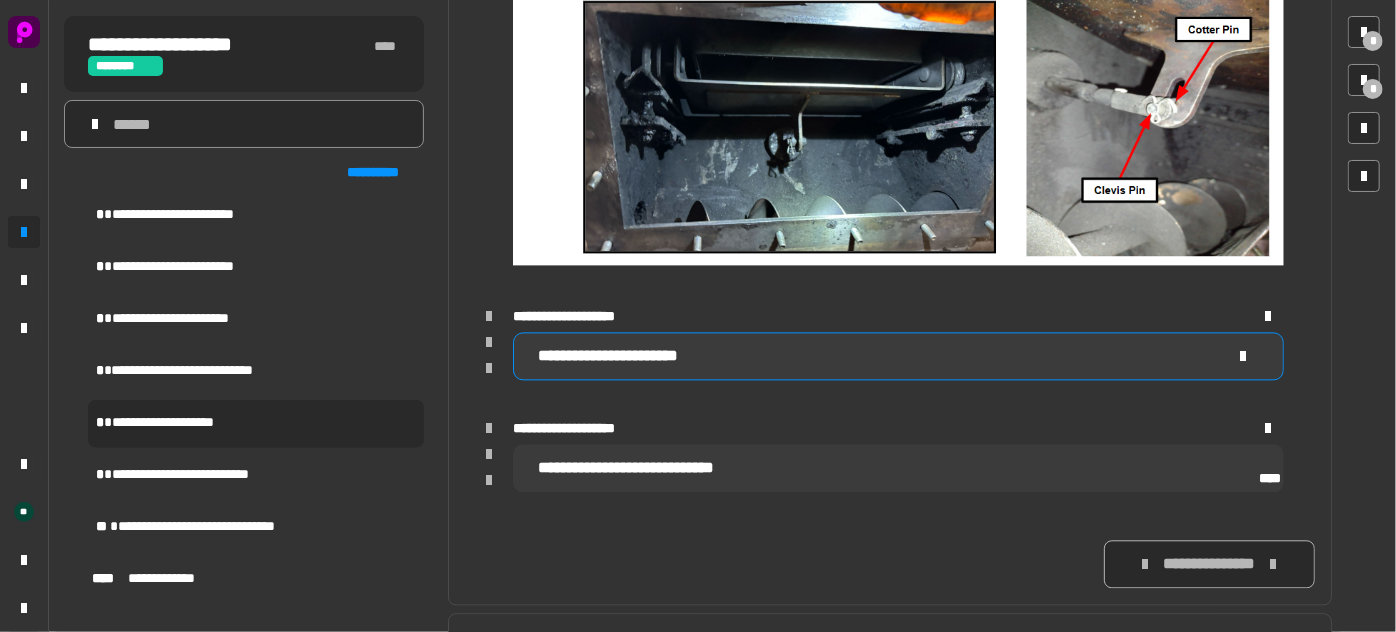 scroll, scrollTop: 9783, scrollLeft: 0, axis: vertical 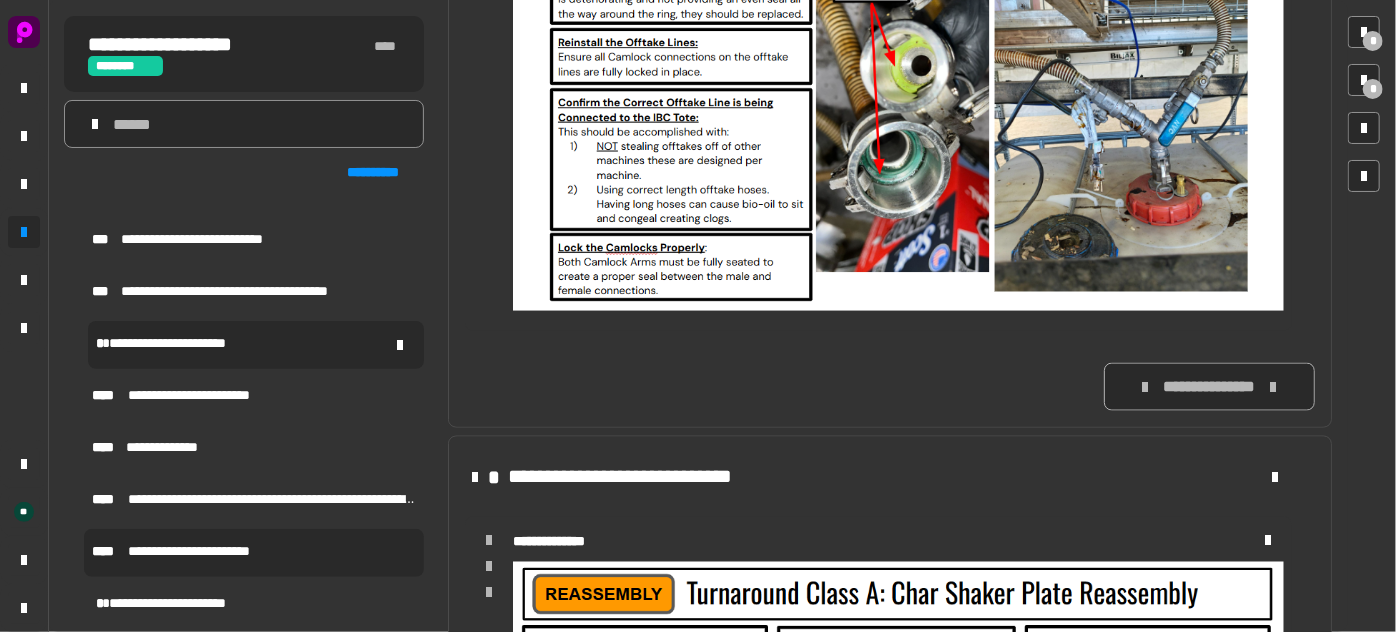 click on "**********" at bounding box center [256, 345] 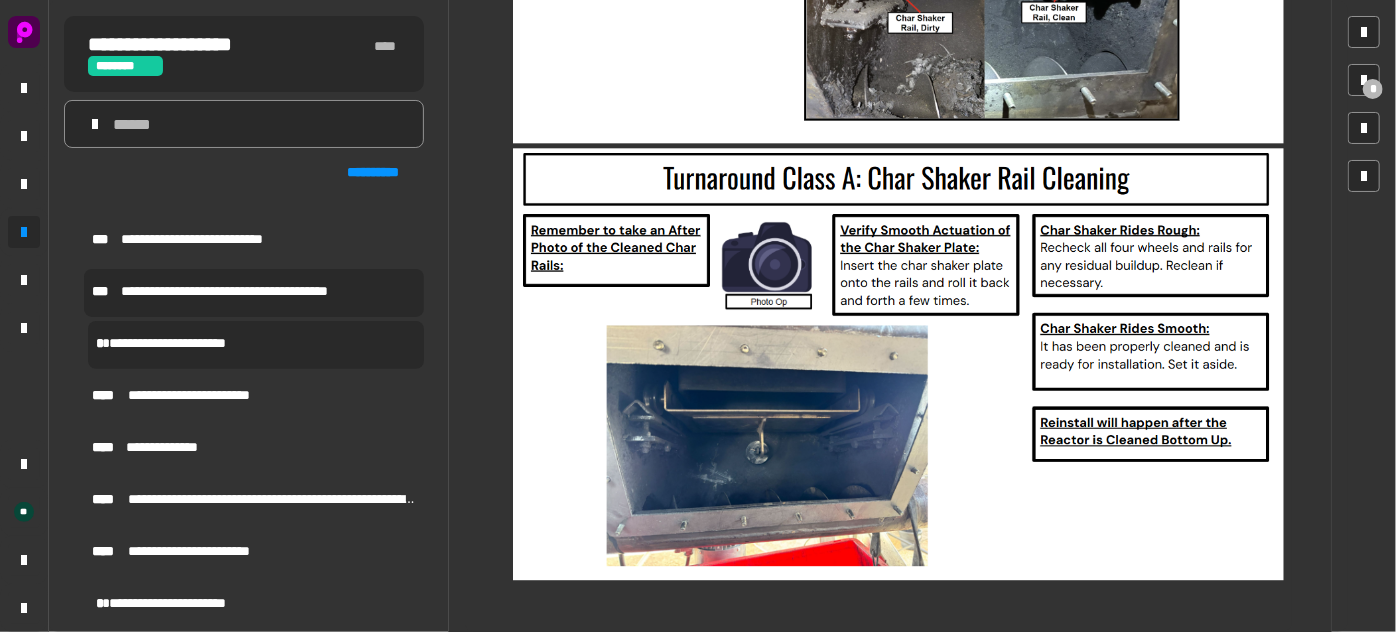 scroll, scrollTop: 2601, scrollLeft: 0, axis: vertical 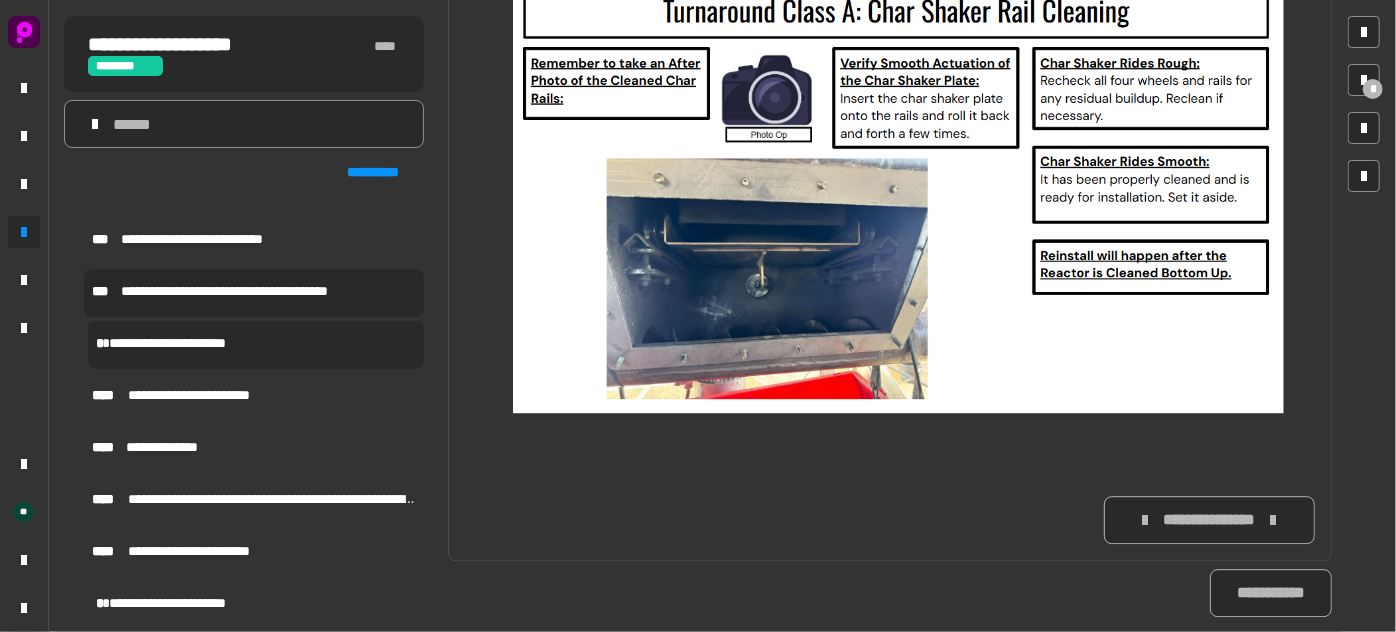 click on "**********" 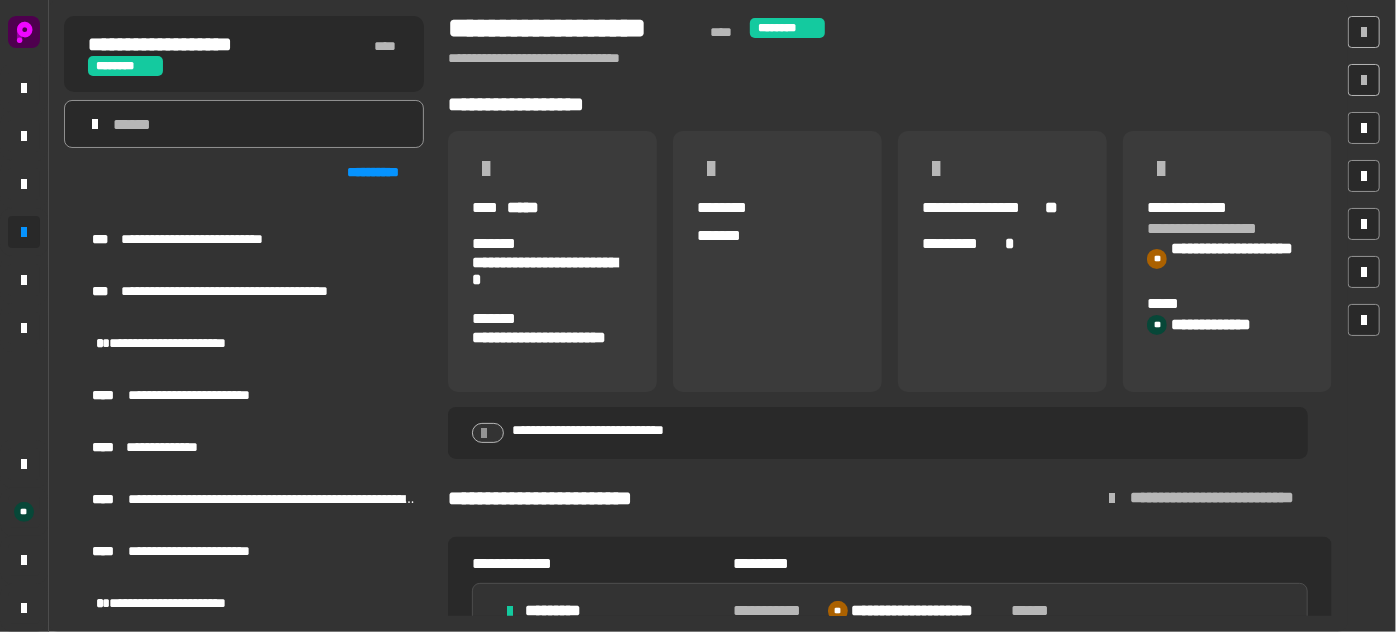 scroll, scrollTop: 0, scrollLeft: 0, axis: both 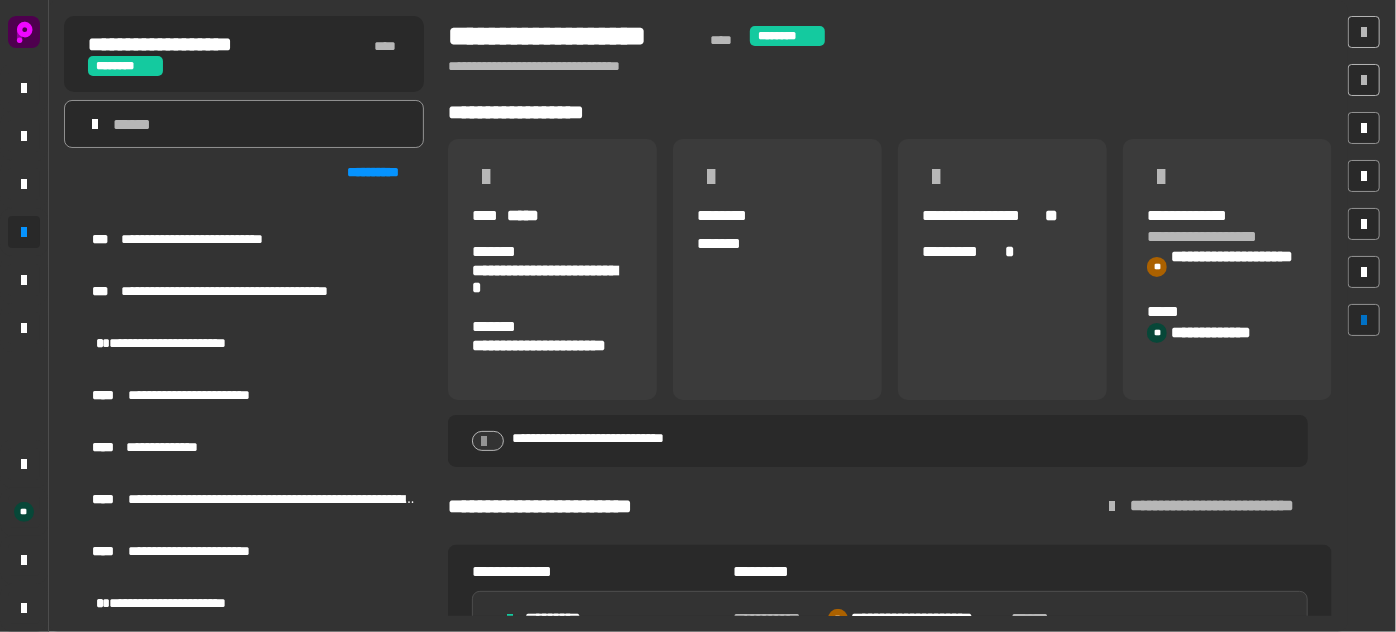 click at bounding box center [1364, 320] 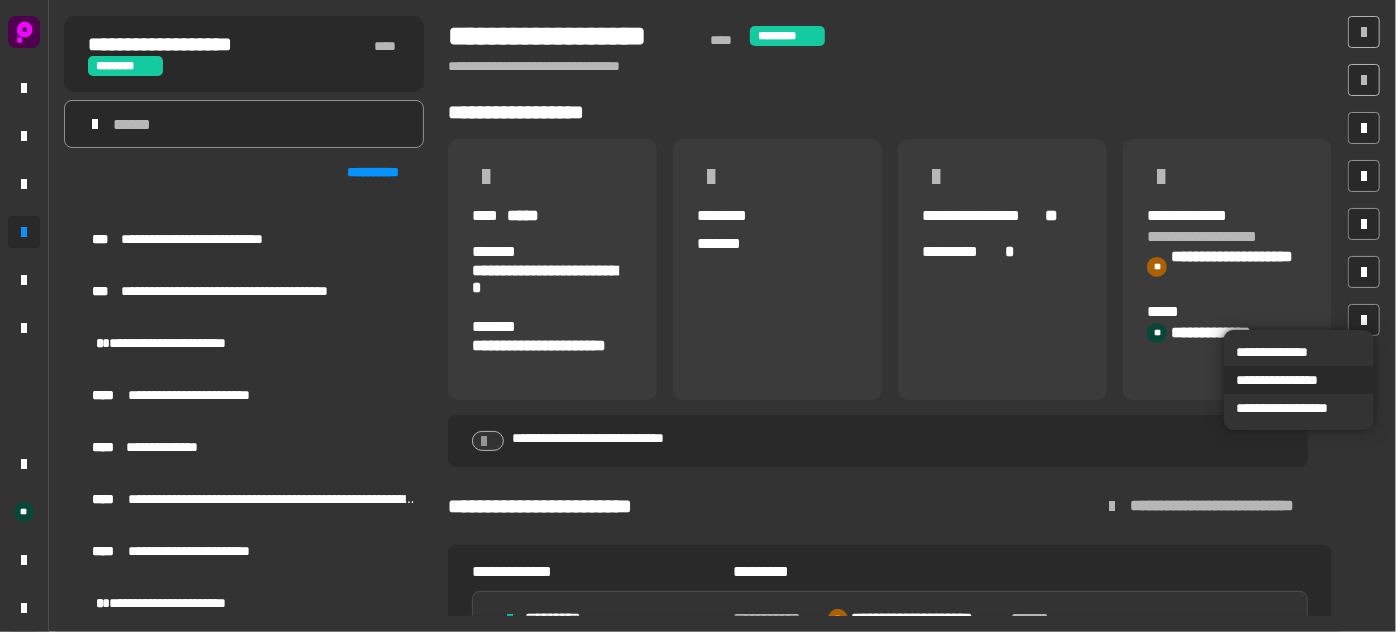 click on "**********" at bounding box center [1299, 380] 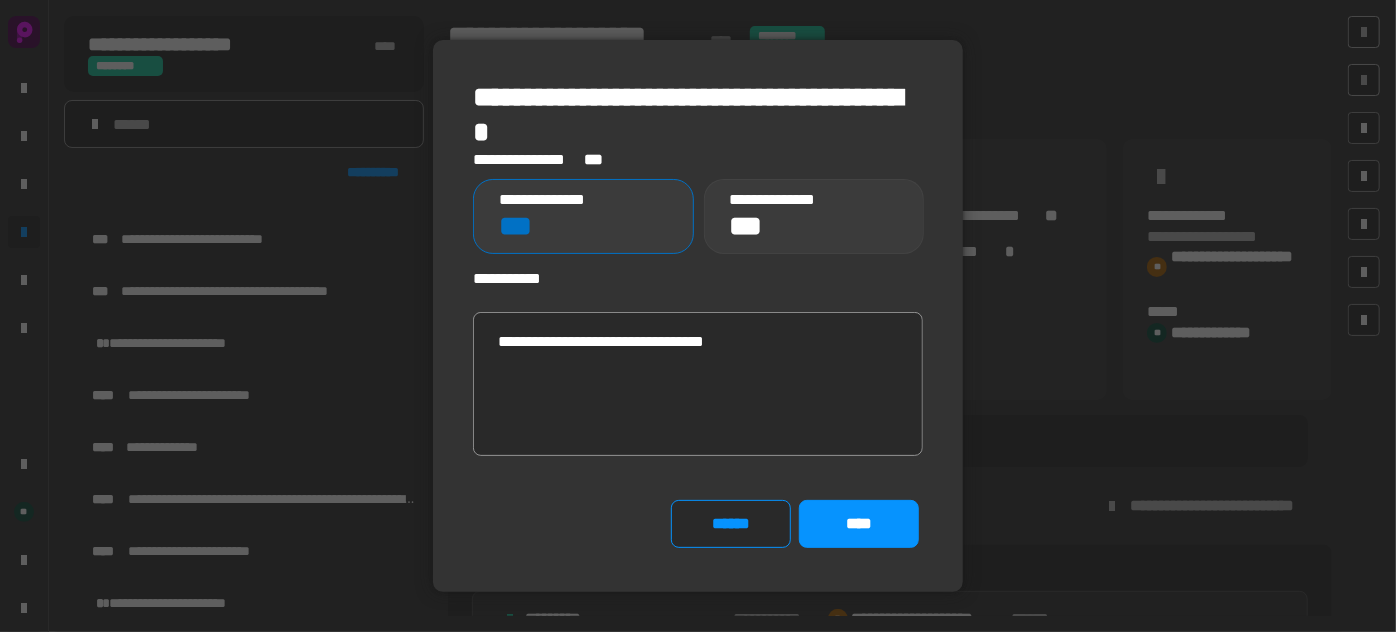 click on "***" 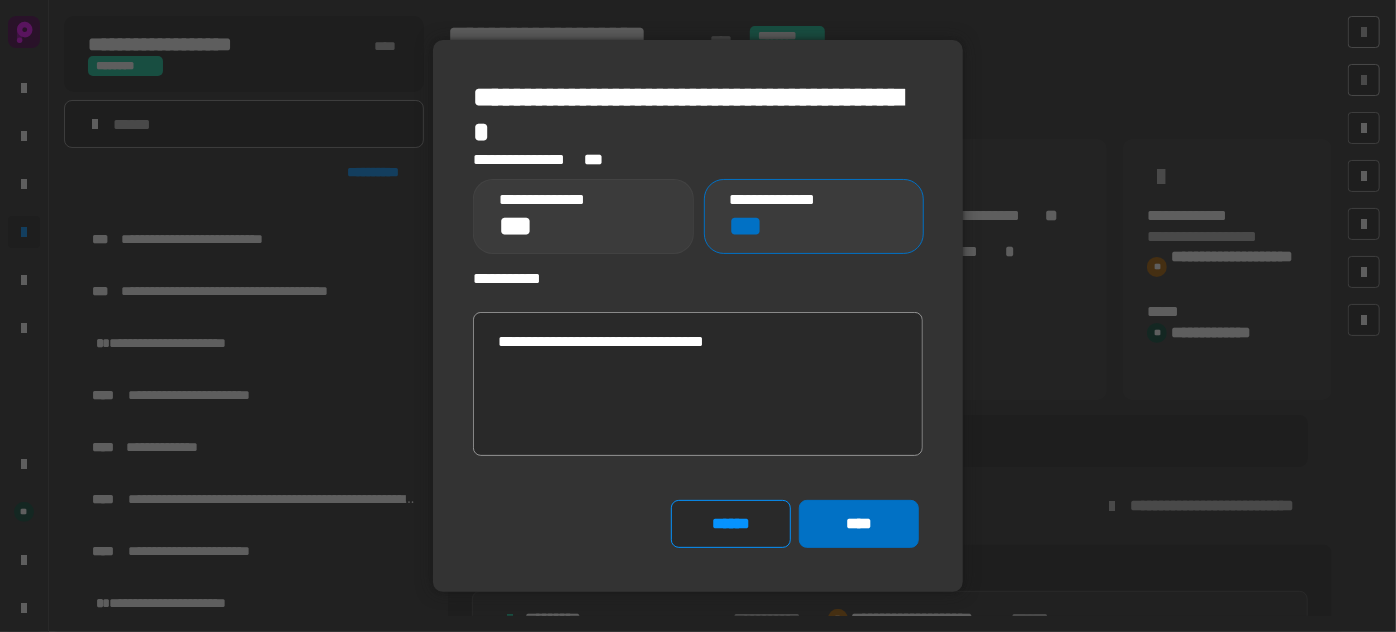 click on "****" 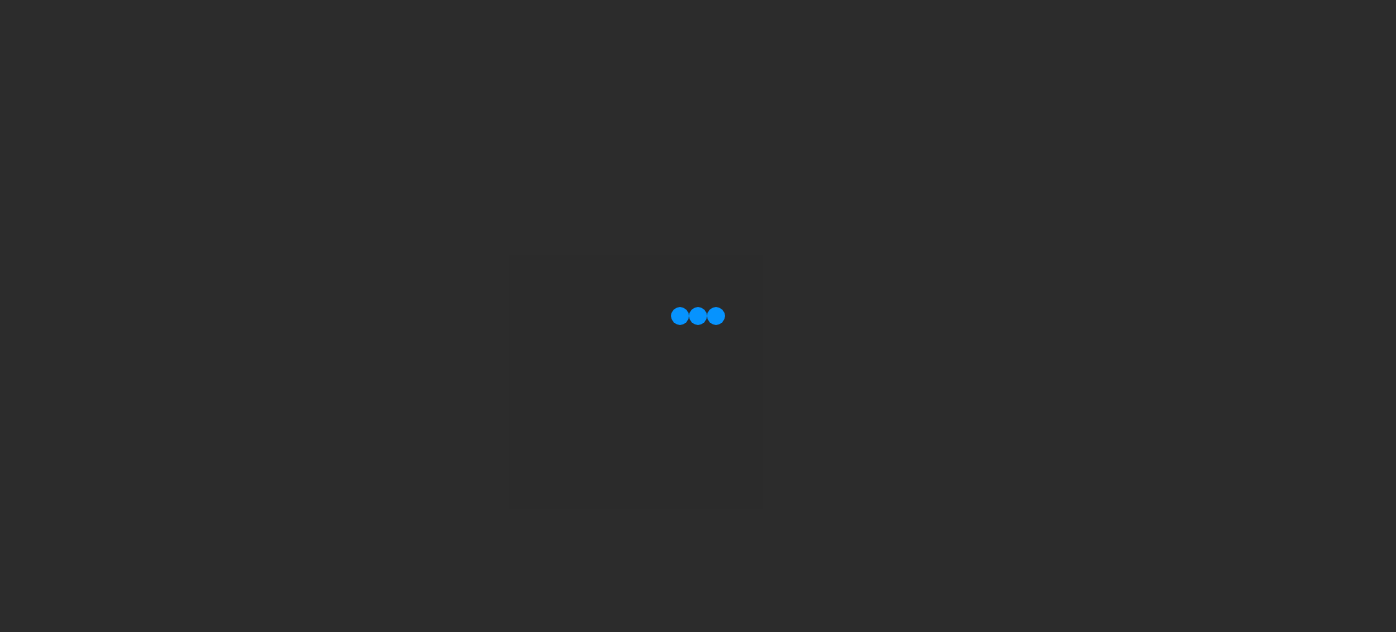 scroll, scrollTop: 0, scrollLeft: 0, axis: both 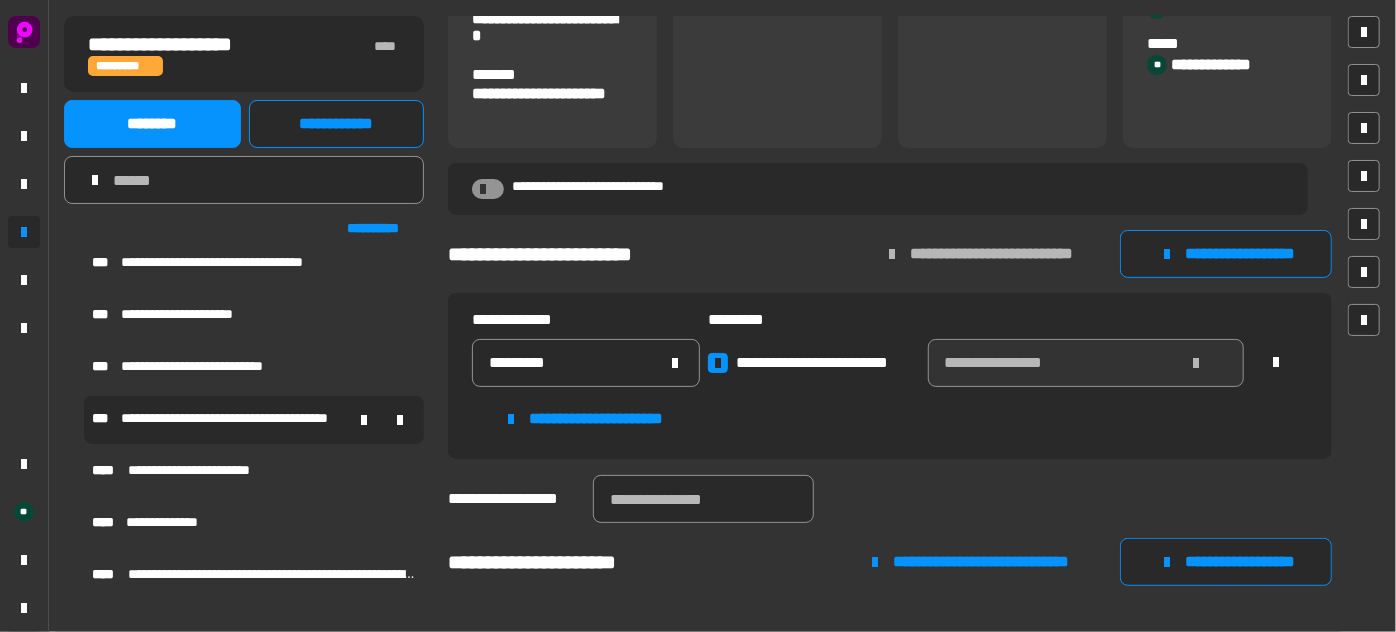 click on "**********" at bounding box center (234, 419) 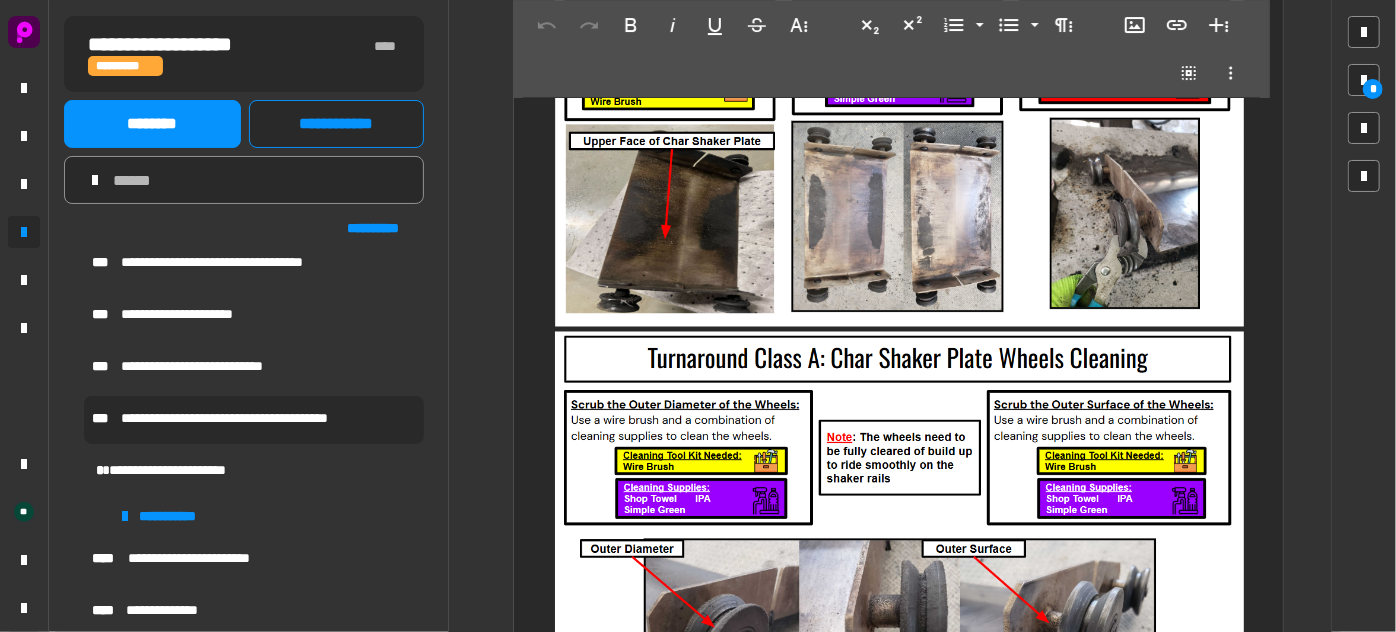 type on "**********" 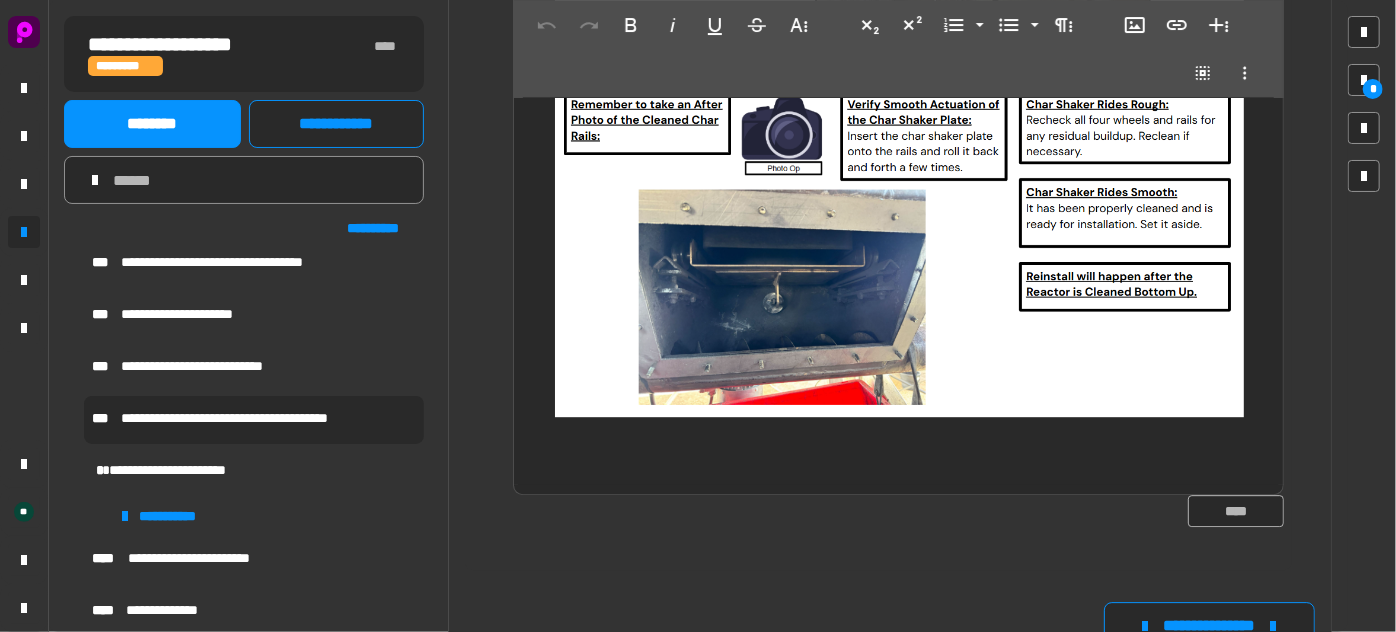 scroll, scrollTop: 2727, scrollLeft: 0, axis: vertical 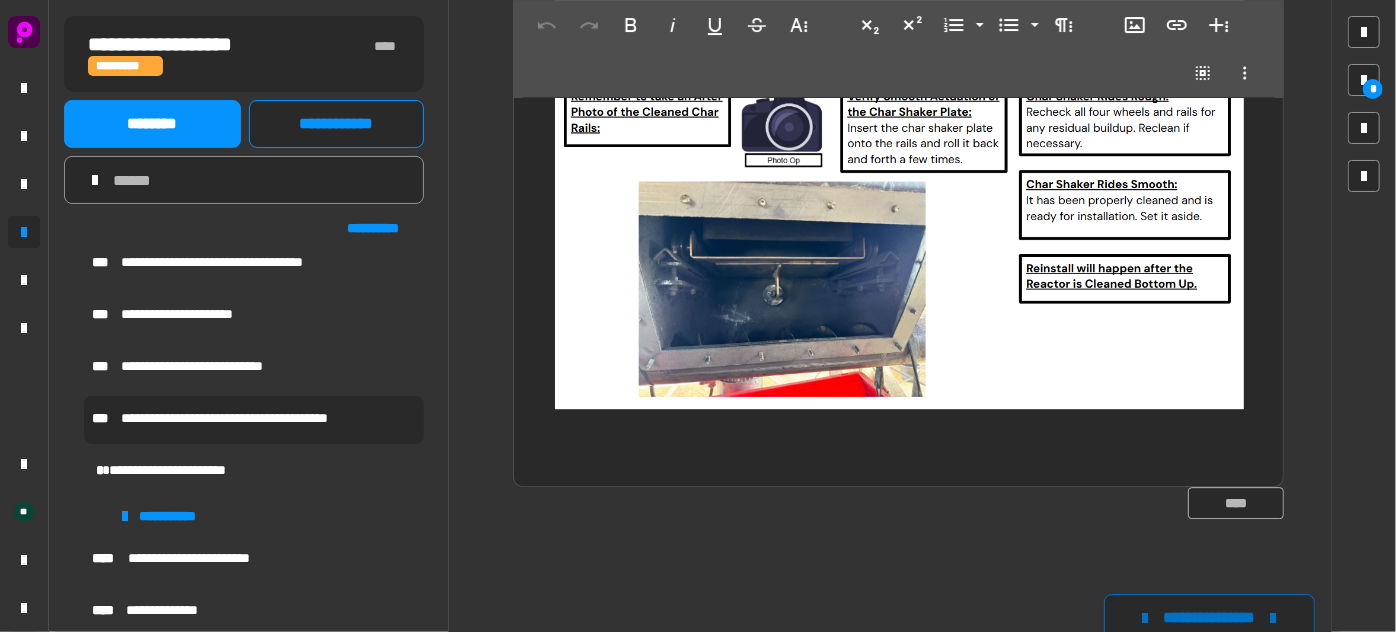 click on "**********" at bounding box center [1210, 618] 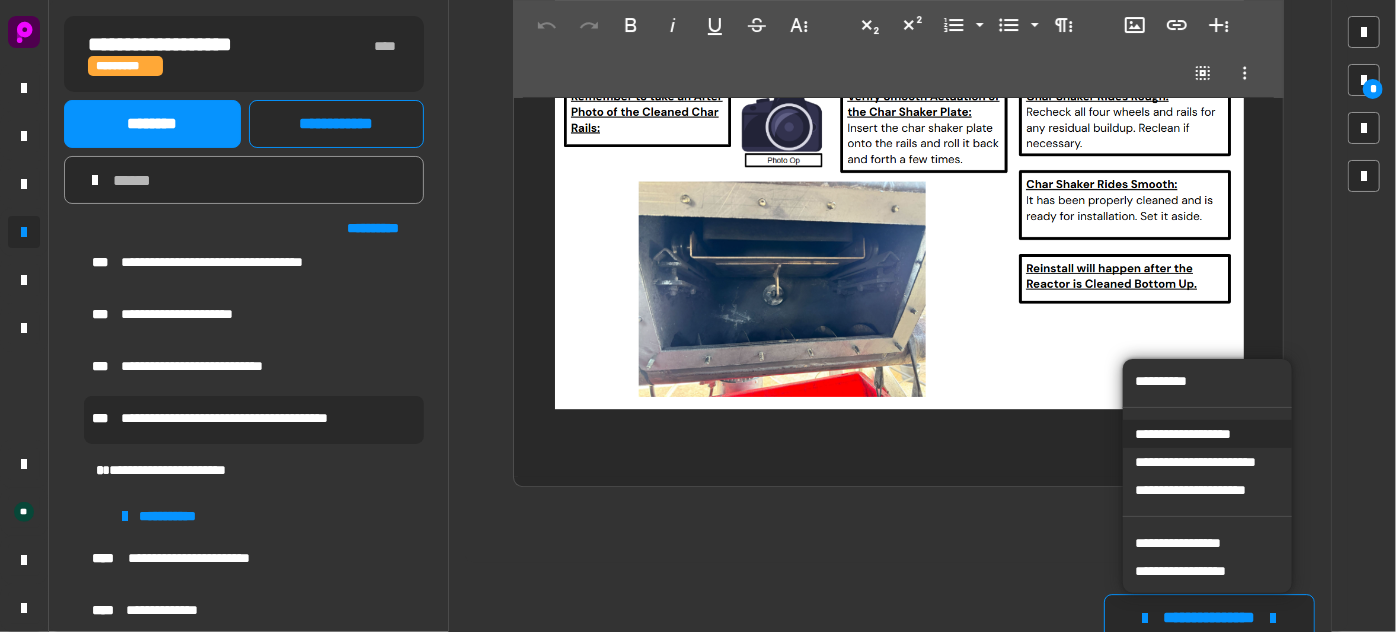click on "**********" at bounding box center (1207, 434) 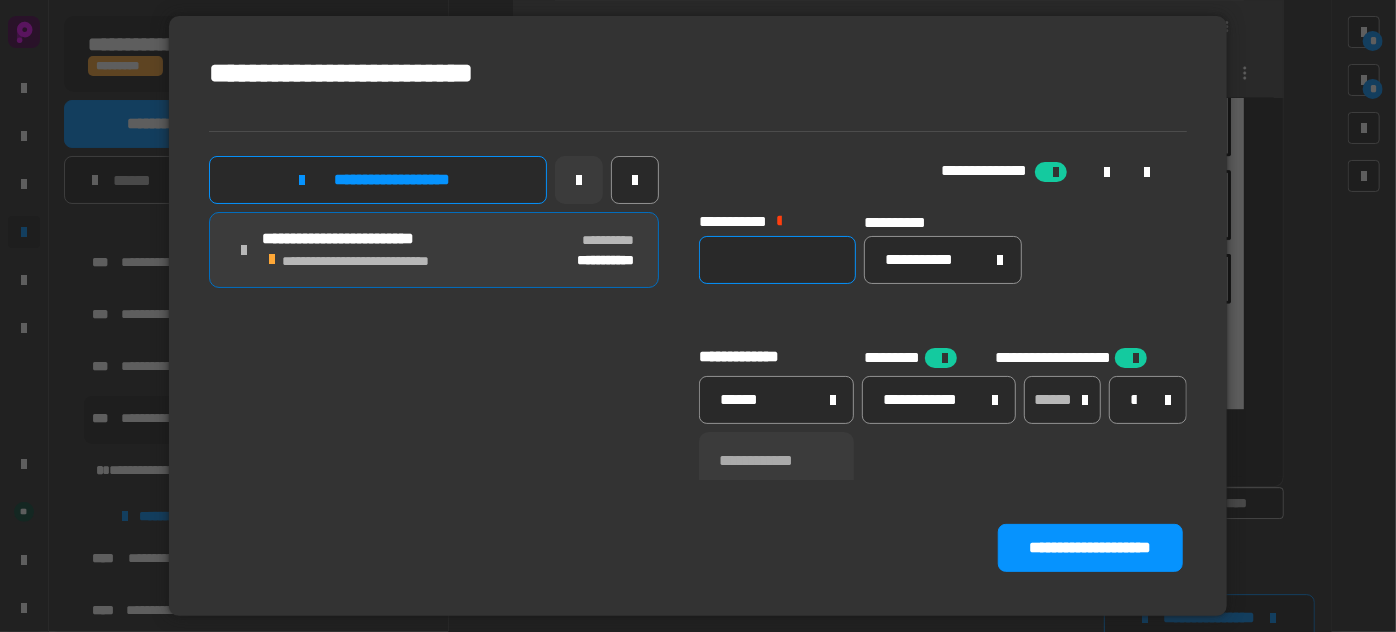 click 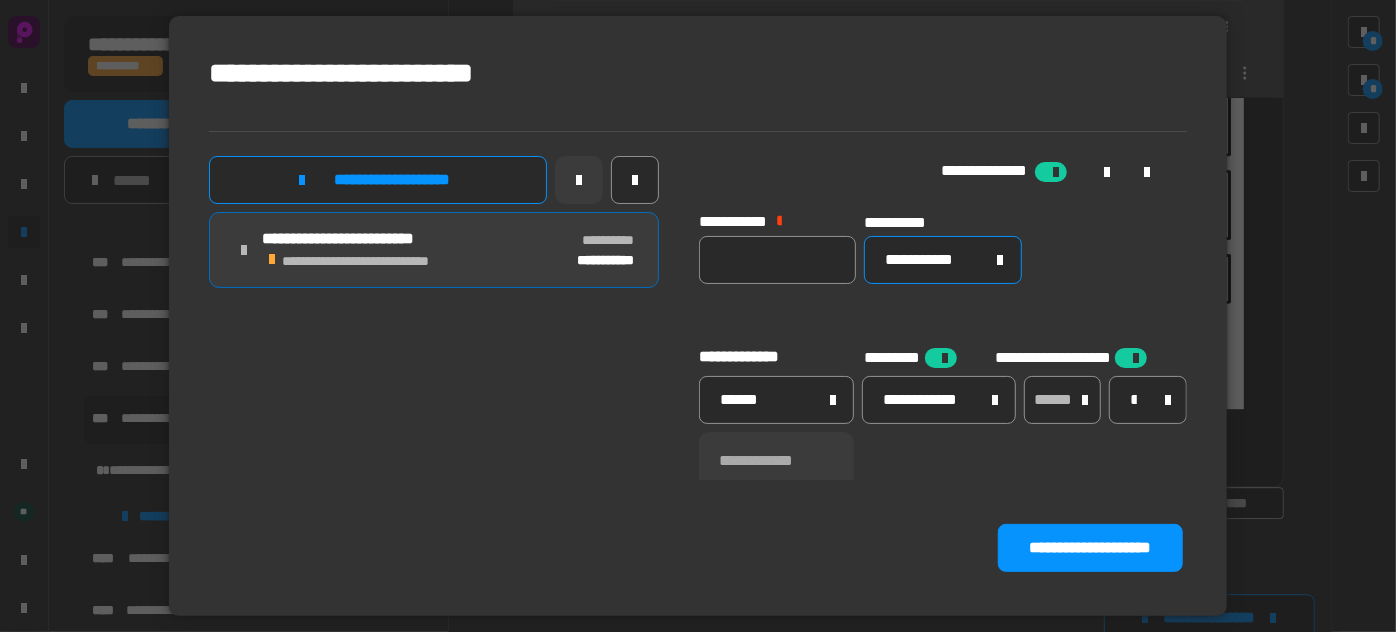 click on "**********" 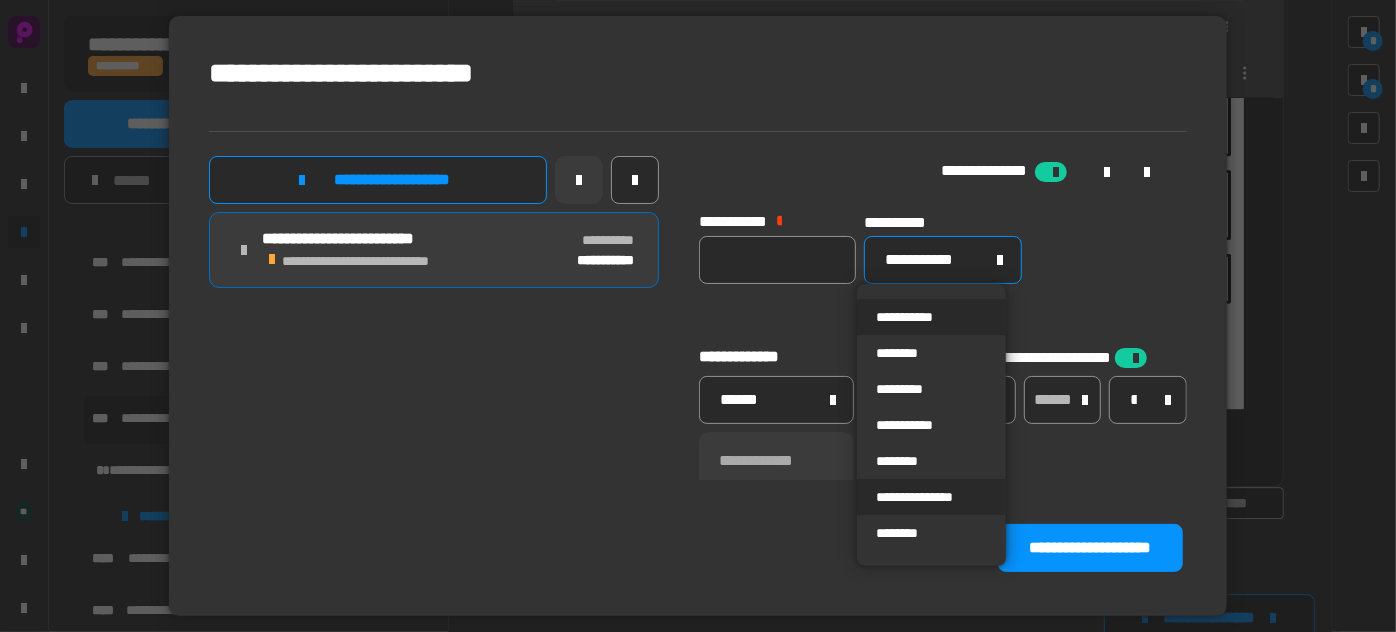 click on "**********" at bounding box center (931, 497) 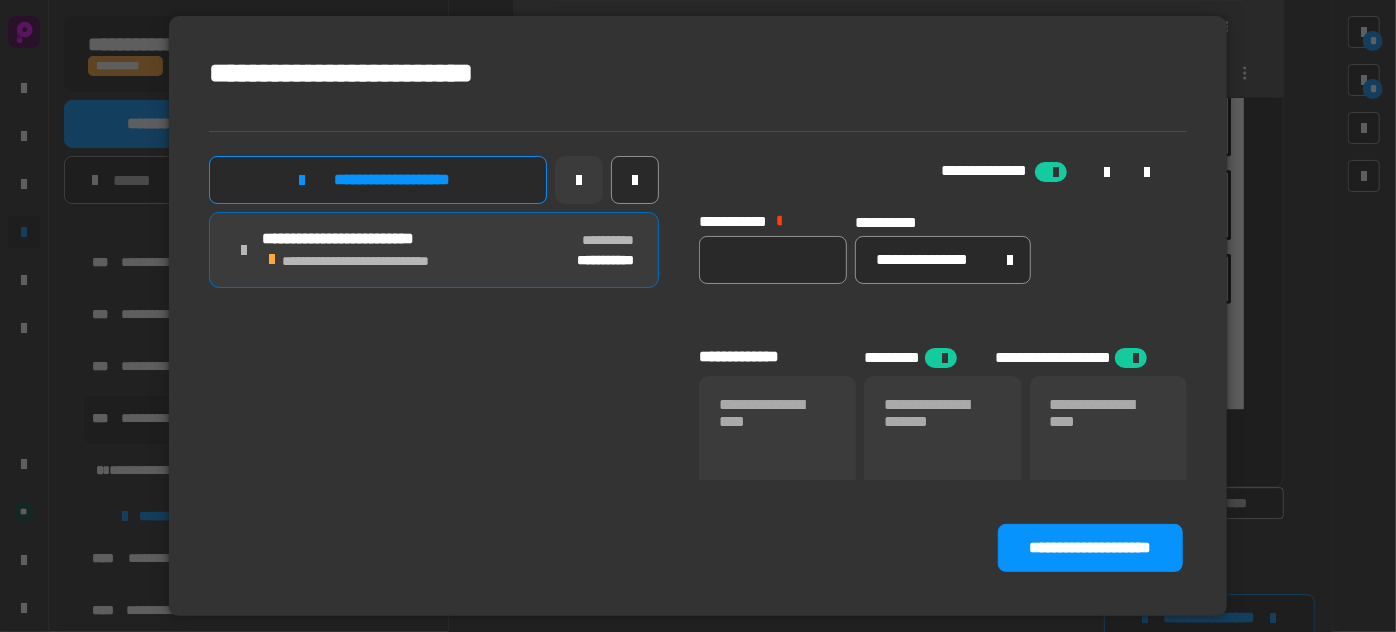 click 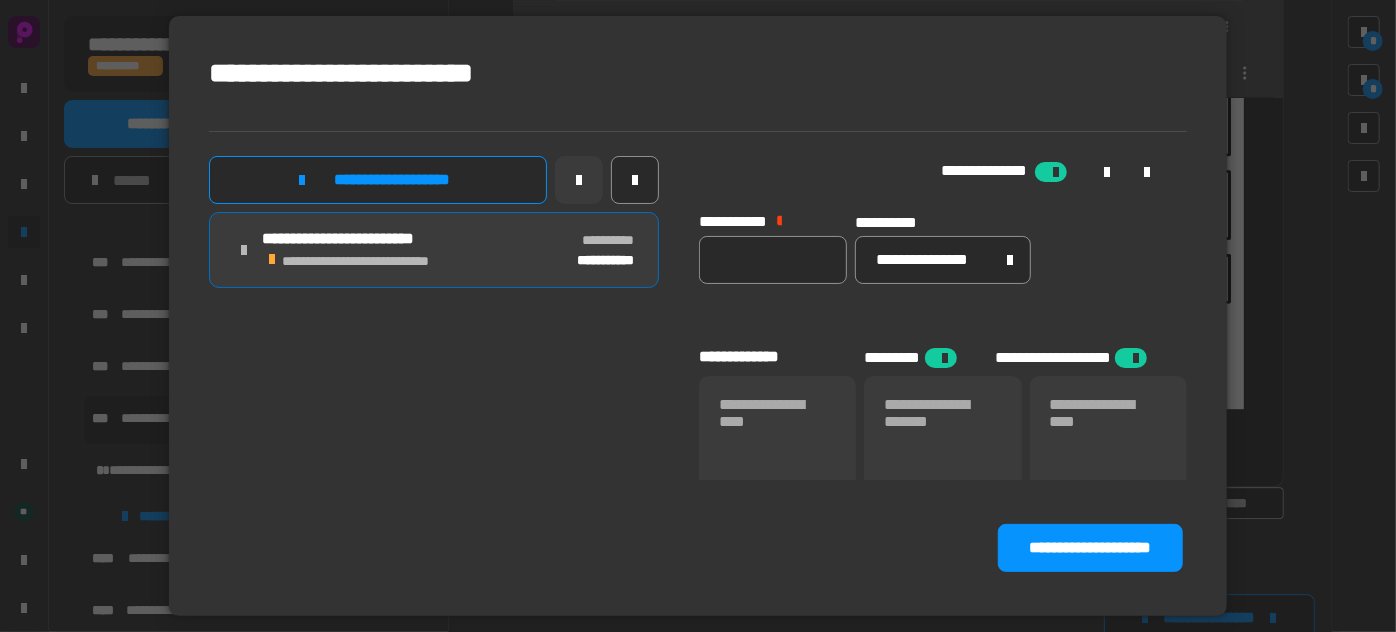 type 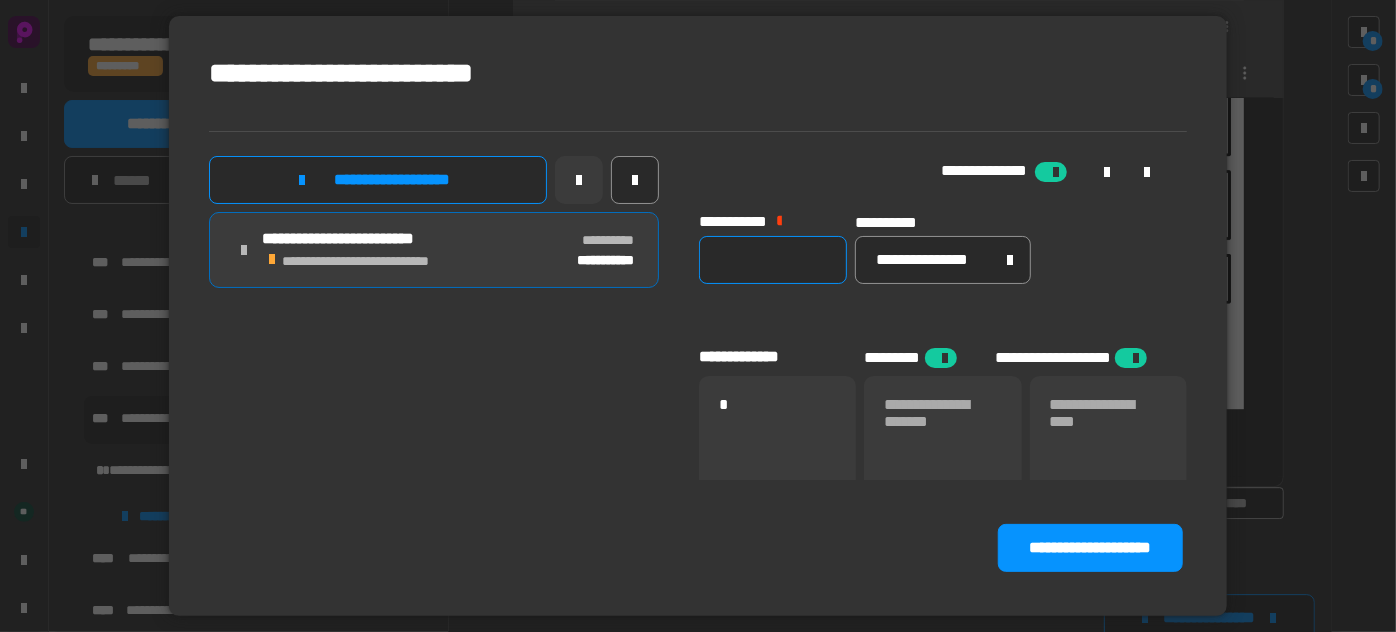 click 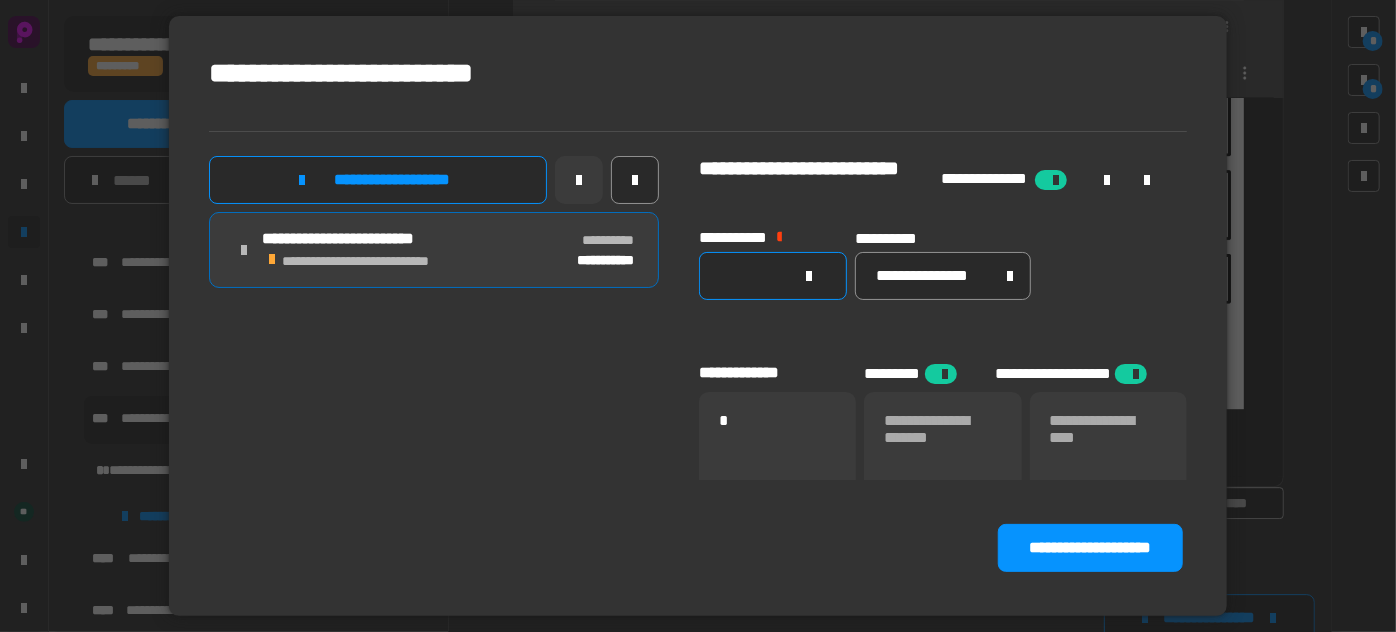 scroll, scrollTop: 0, scrollLeft: 109, axis: horizontal 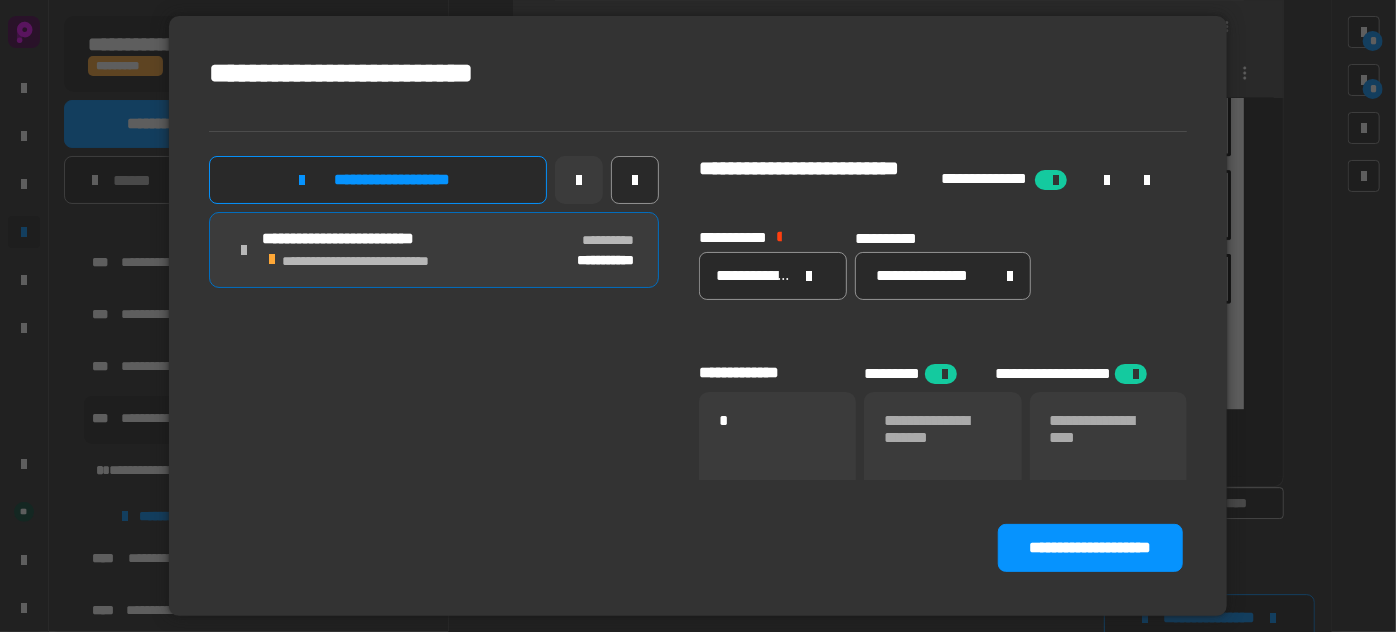 click 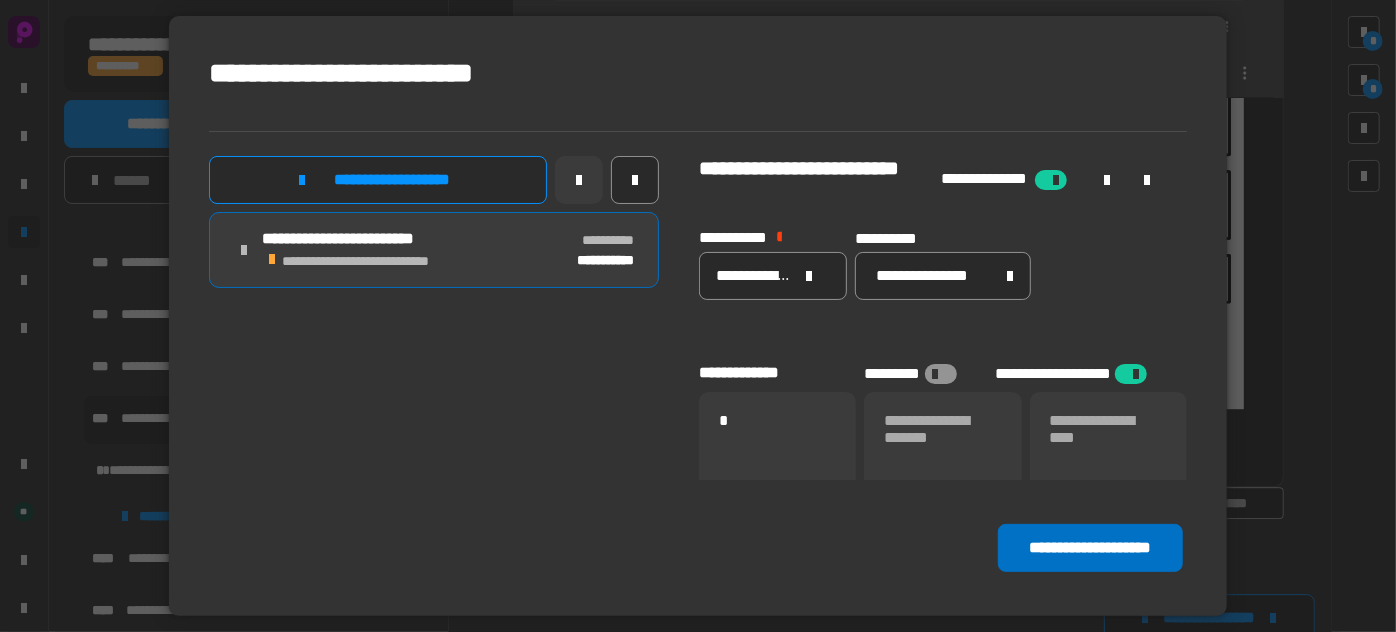 click on "**********" 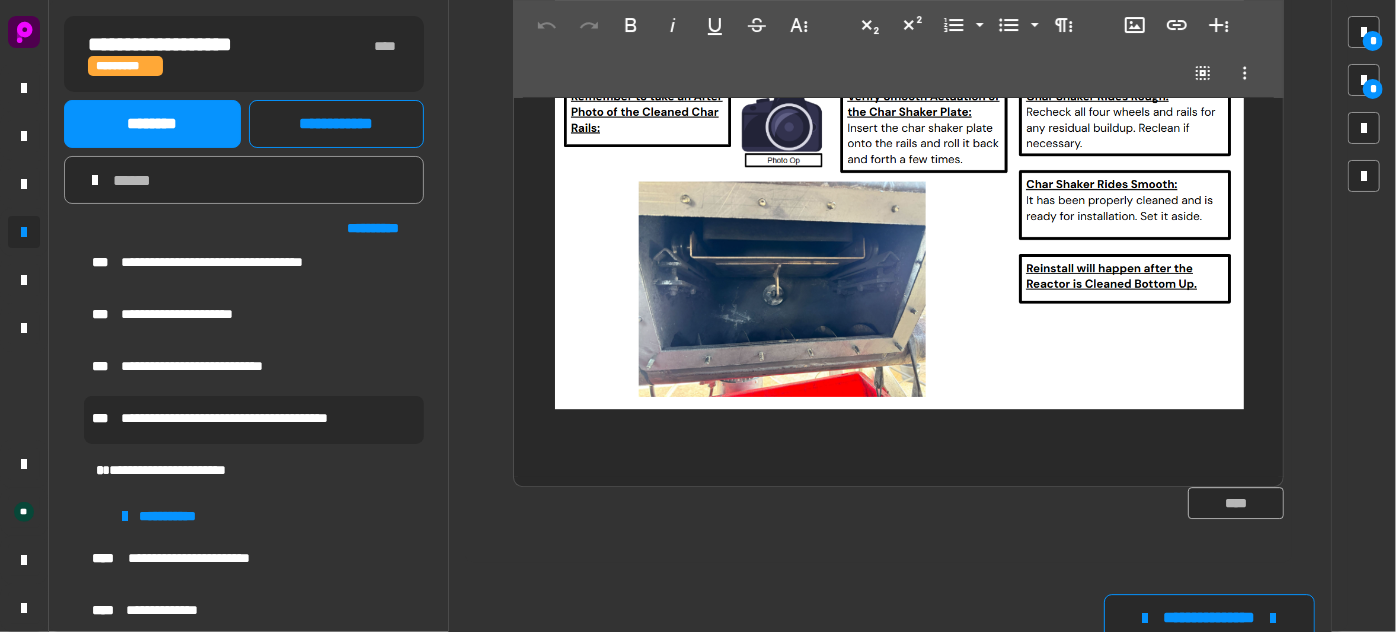 type on "**********" 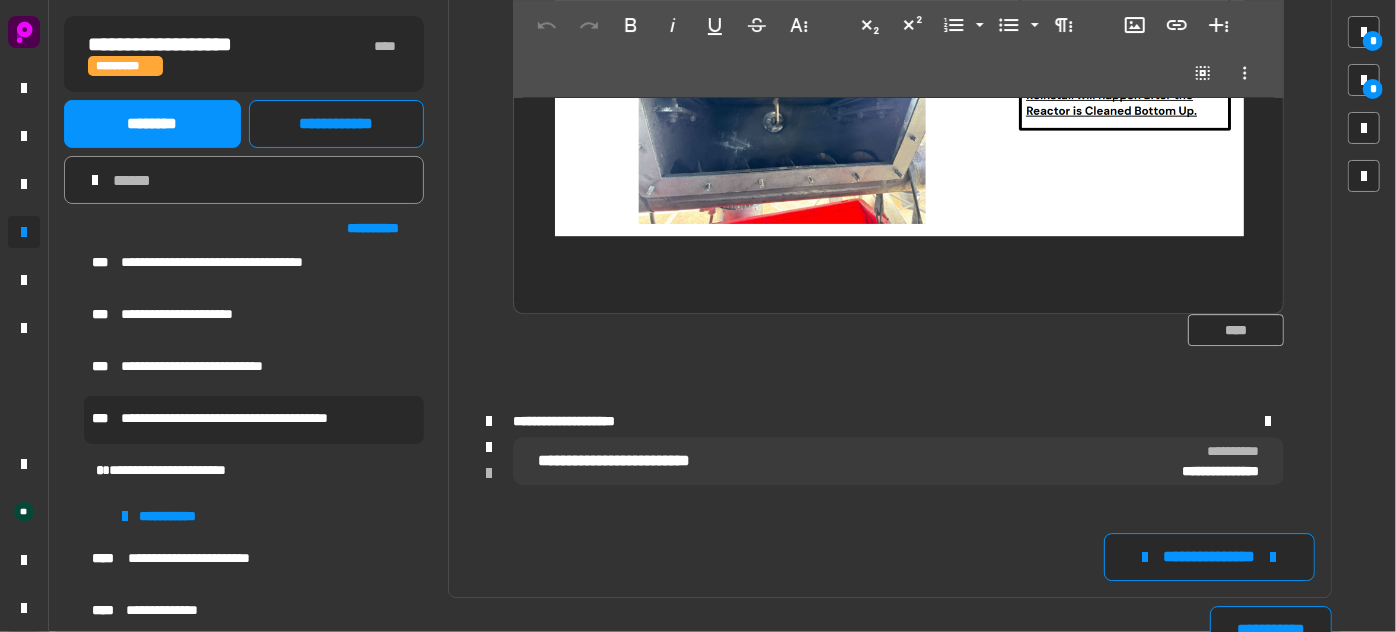 scroll, scrollTop: 2909, scrollLeft: 0, axis: vertical 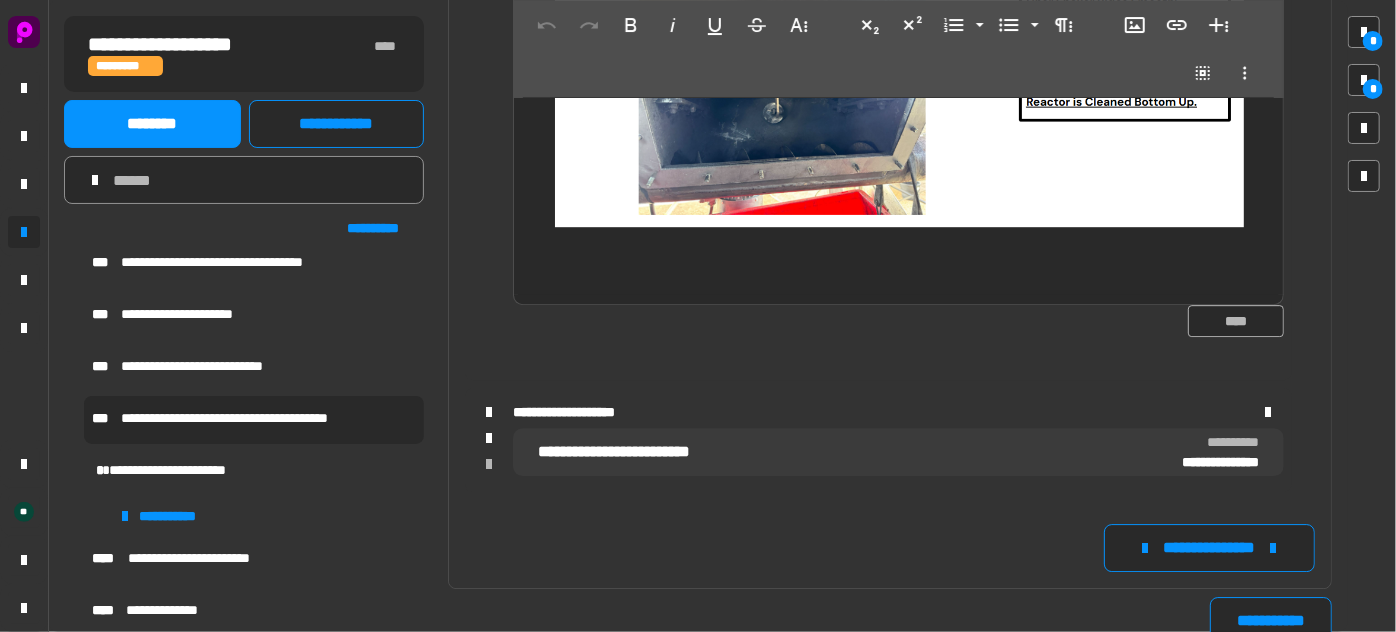 click on "**********" 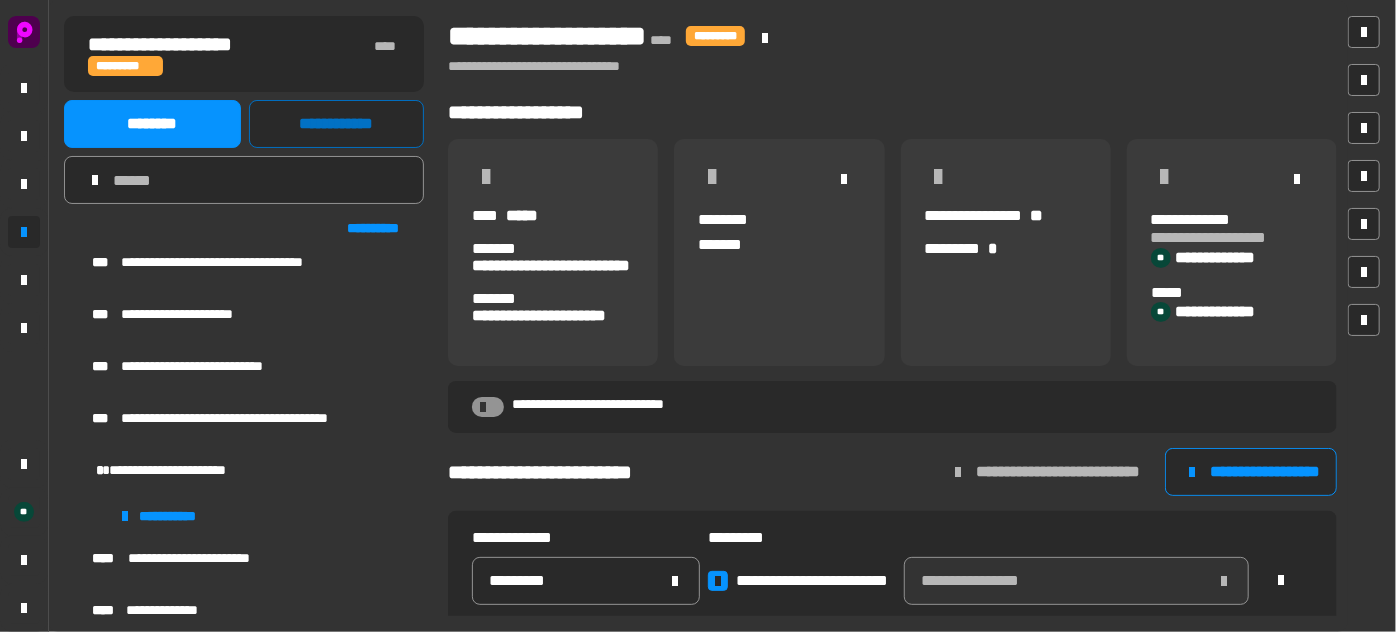scroll, scrollTop: 0, scrollLeft: 0, axis: both 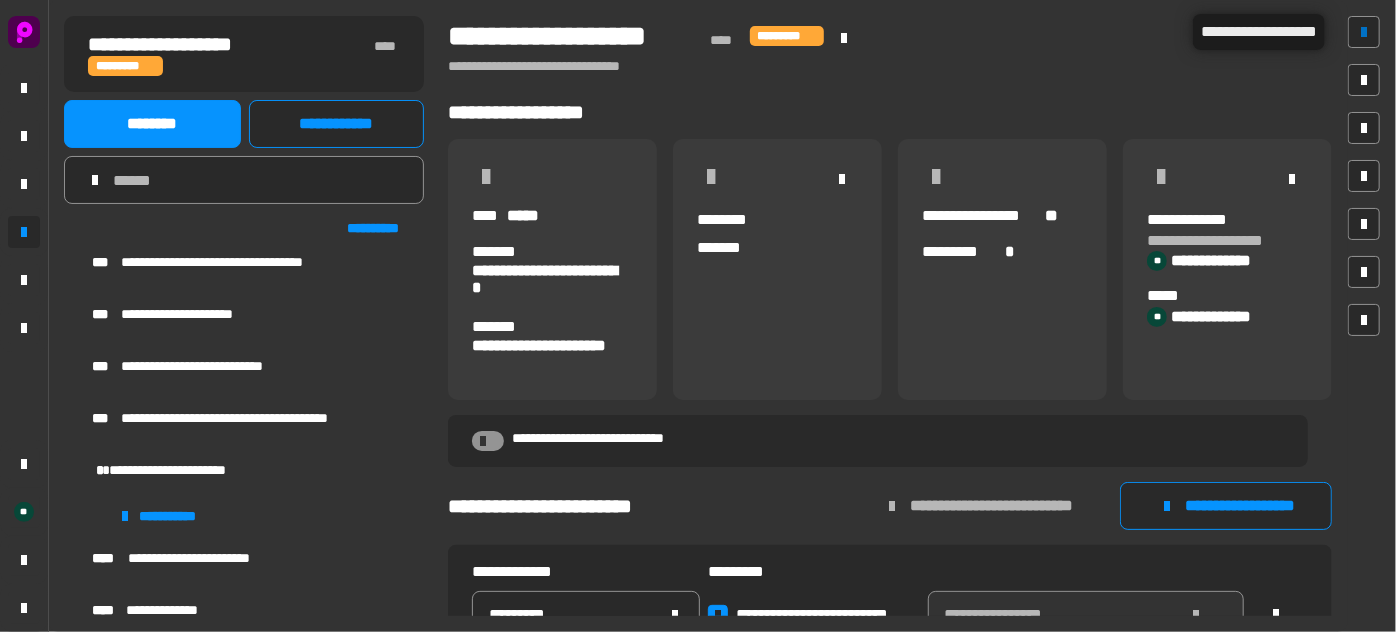click at bounding box center (1364, 32) 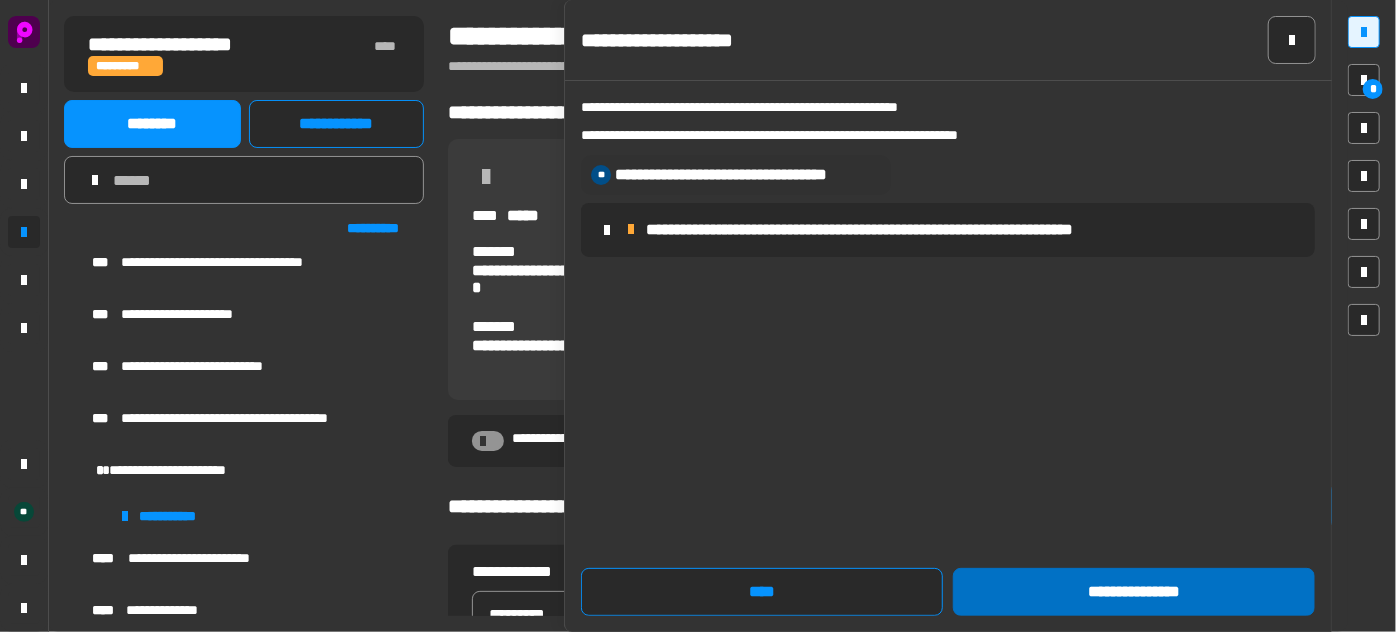 click on "**********" 